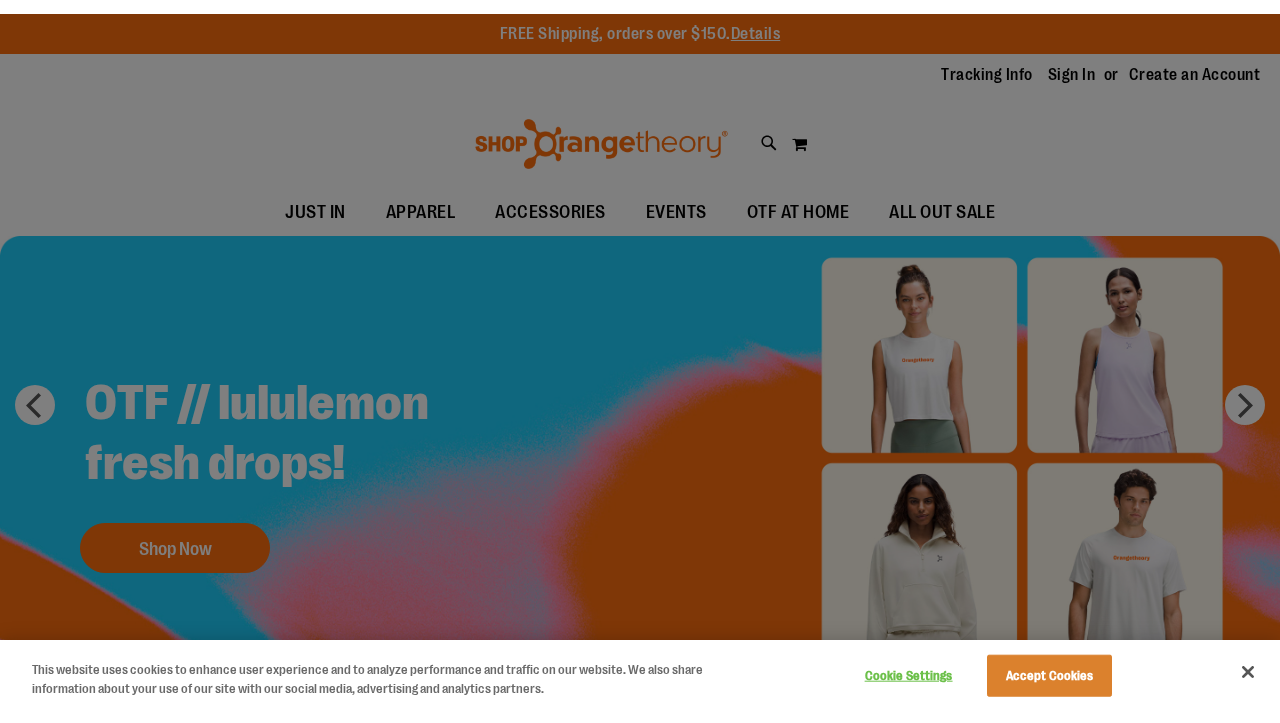 scroll, scrollTop: 0, scrollLeft: 0, axis: both 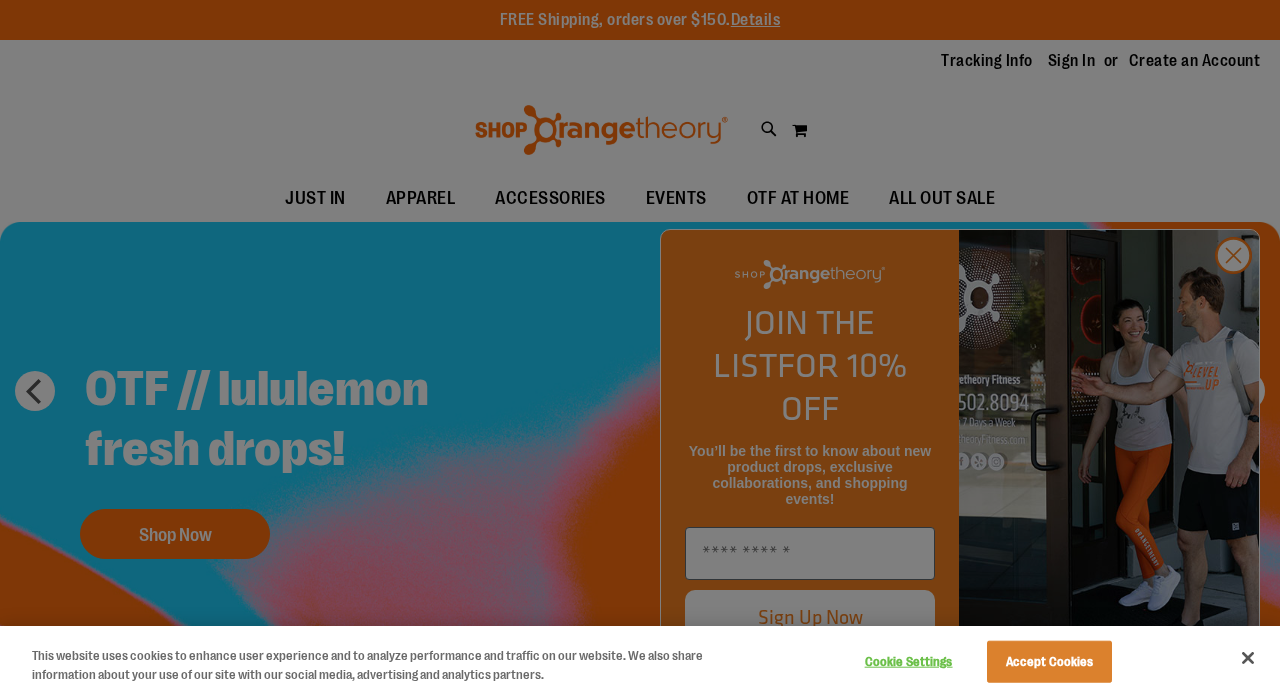click at bounding box center (640, 347) 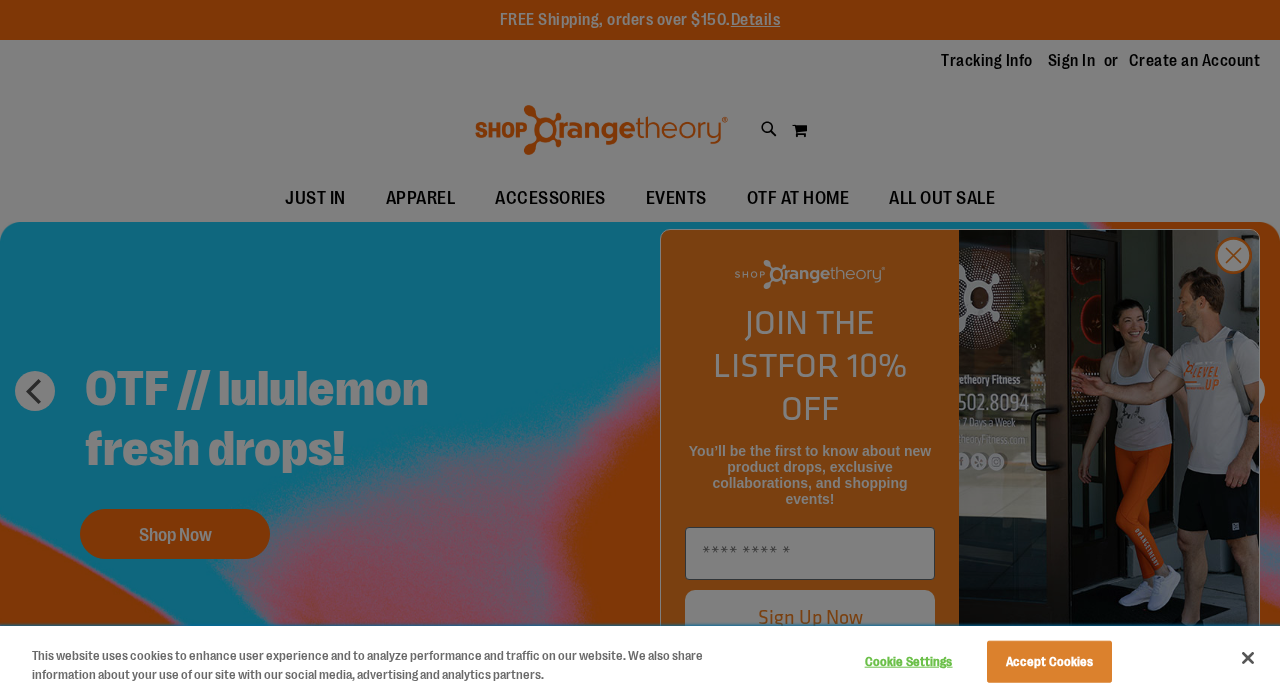 click on "Accept Cookies" at bounding box center (1049, 662) 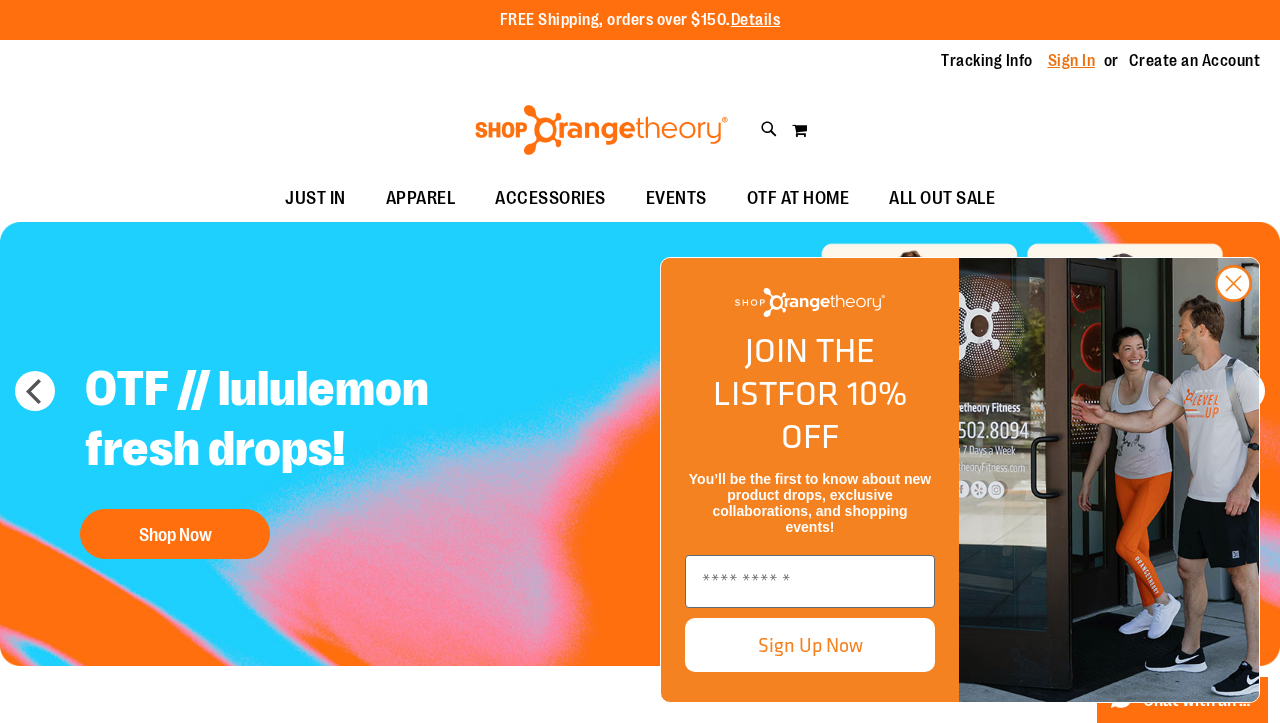 click on "Sign In" at bounding box center [1072, 61] 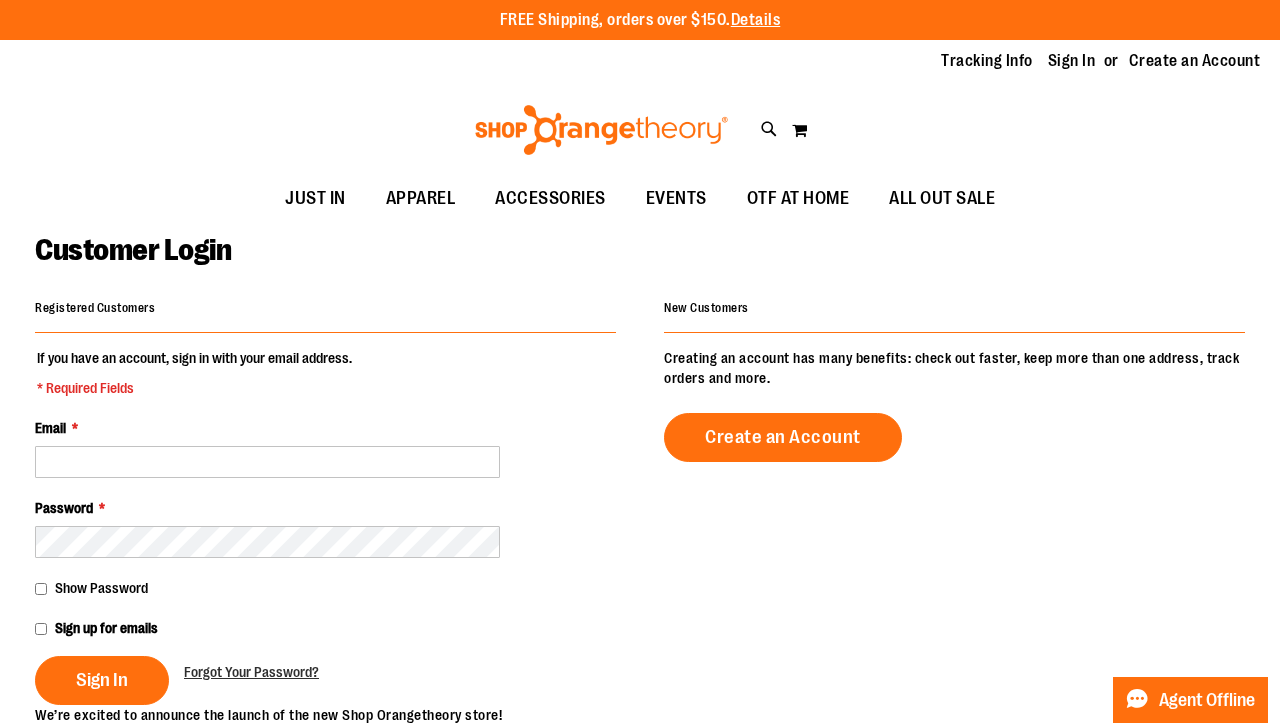 scroll, scrollTop: 0, scrollLeft: 0, axis: both 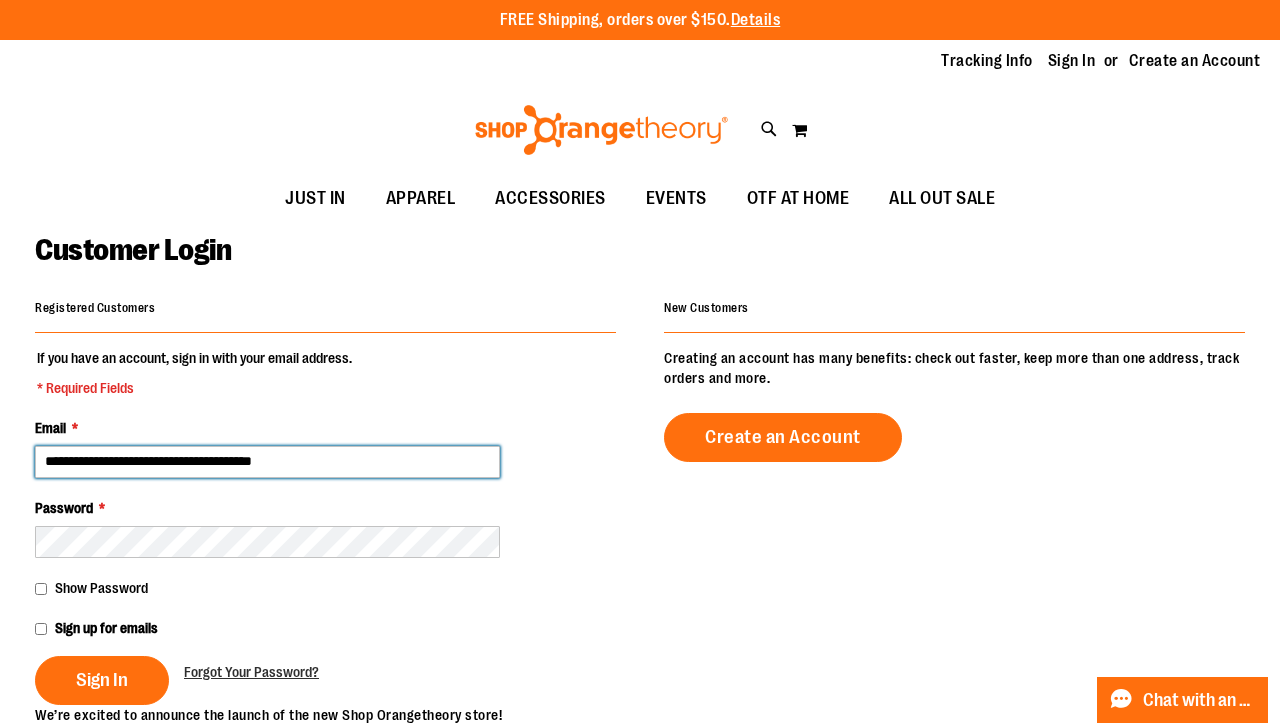 type on "**********" 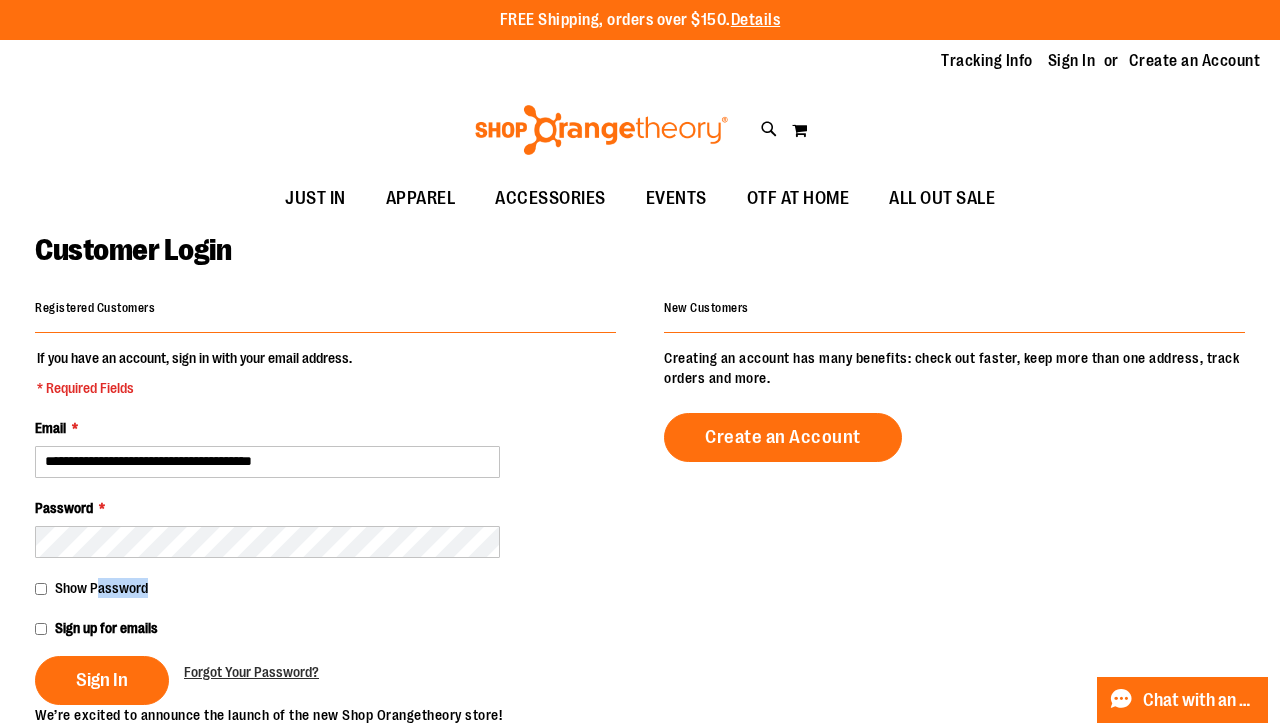 click on "Show Password" at bounding box center [325, 588] 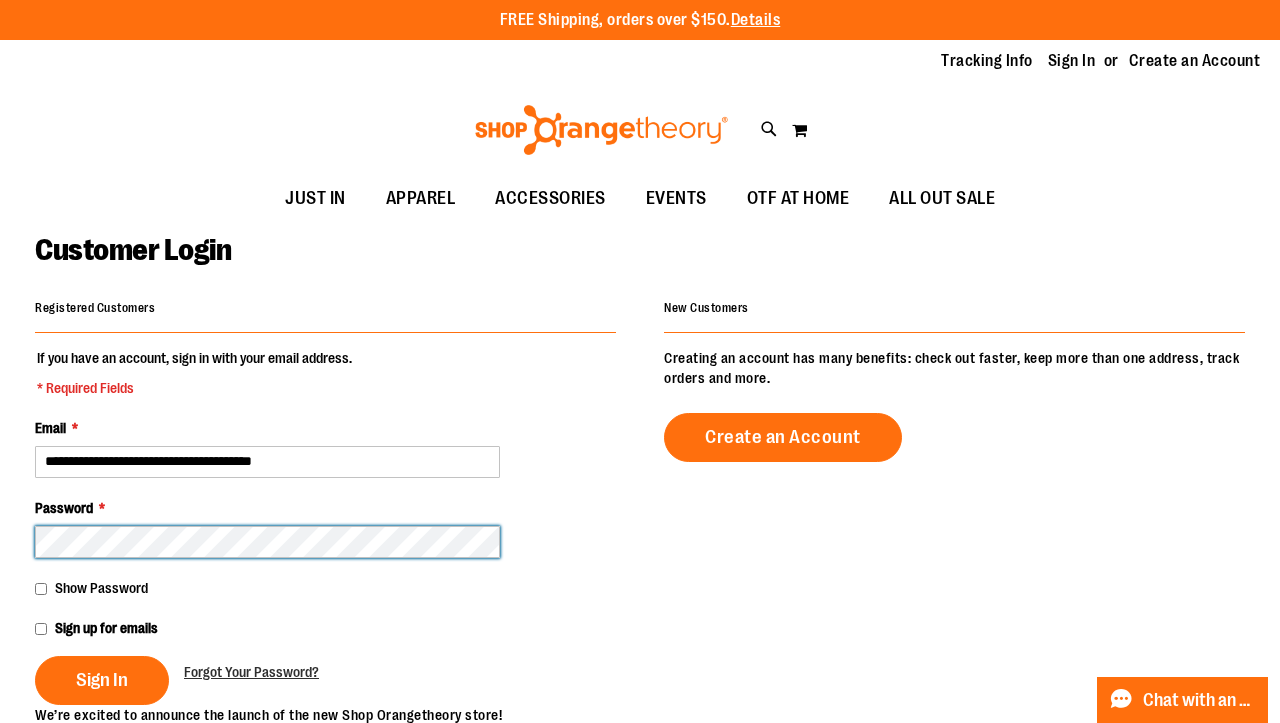 click on "Sign In" at bounding box center (102, 680) 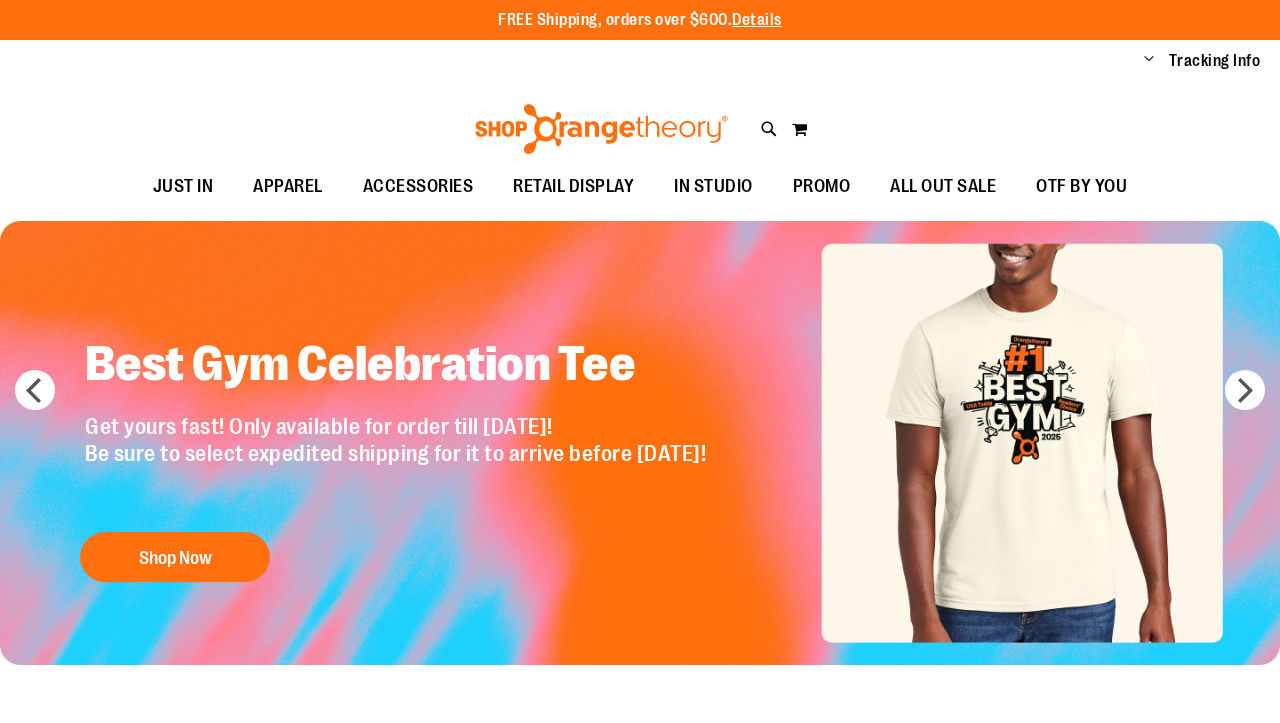 scroll, scrollTop: 0, scrollLeft: 0, axis: both 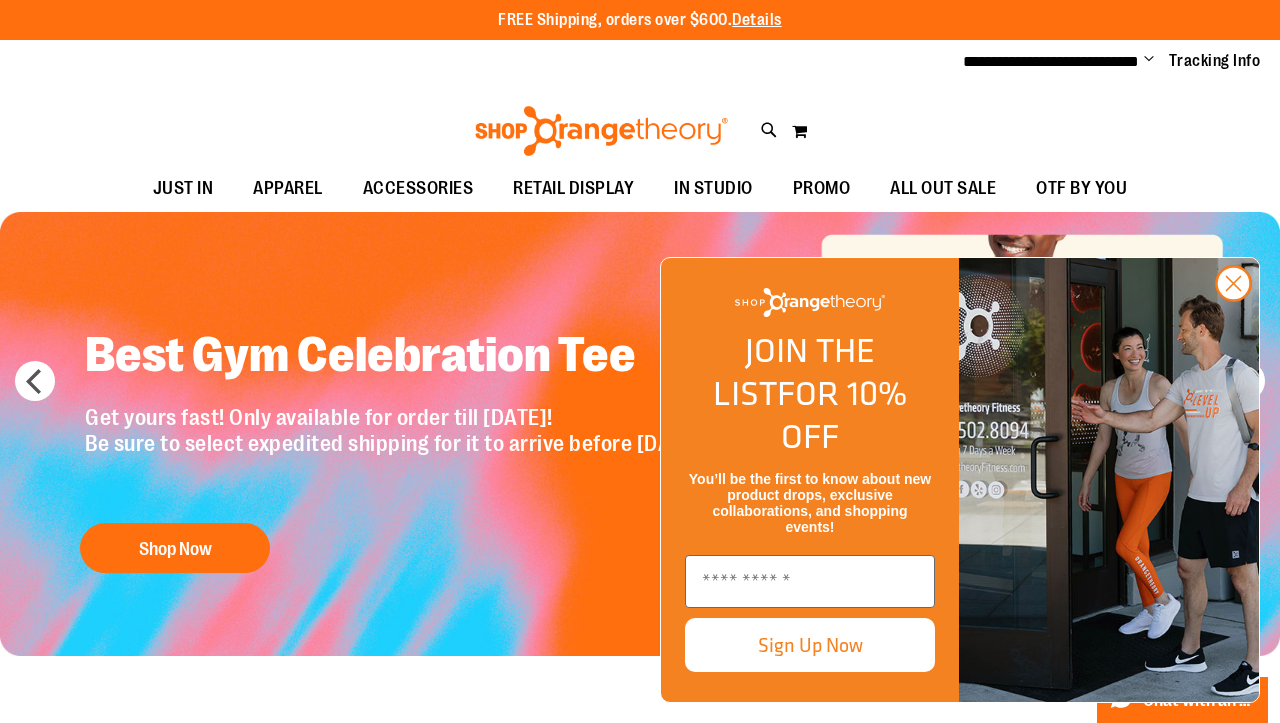 click on "Change" at bounding box center (1149, 60) 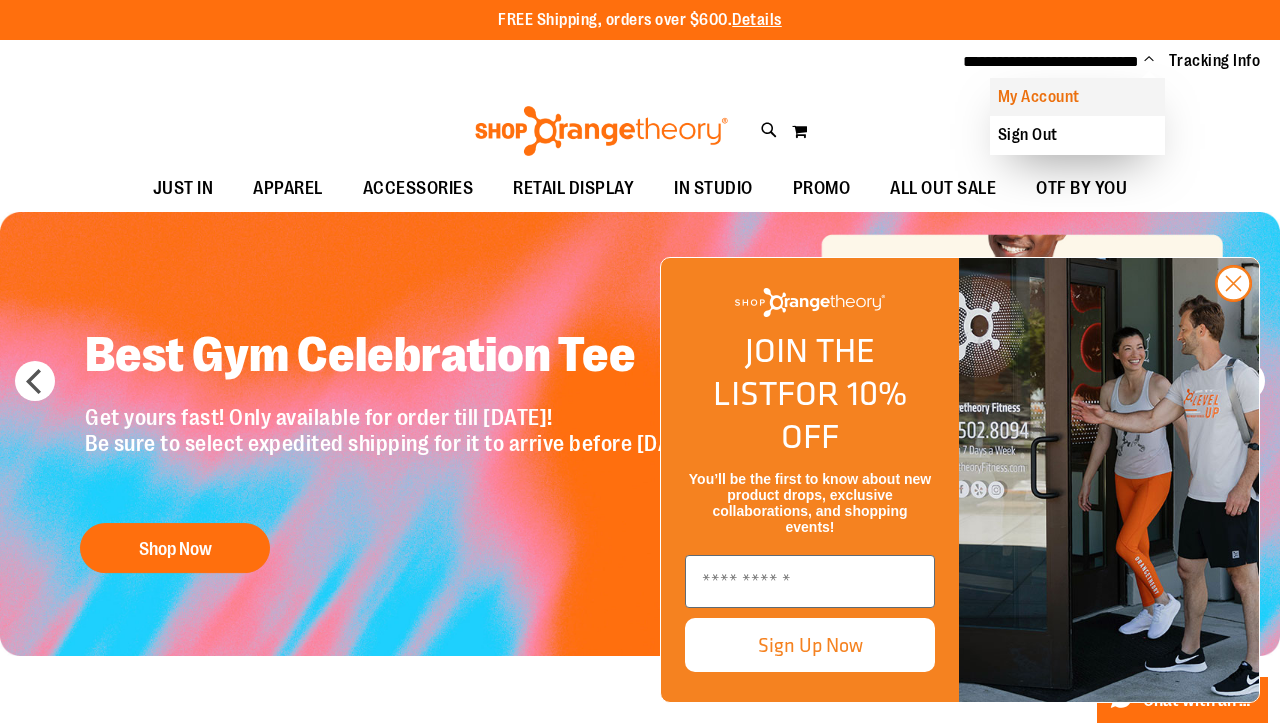 click on "My Account" at bounding box center (1077, 97) 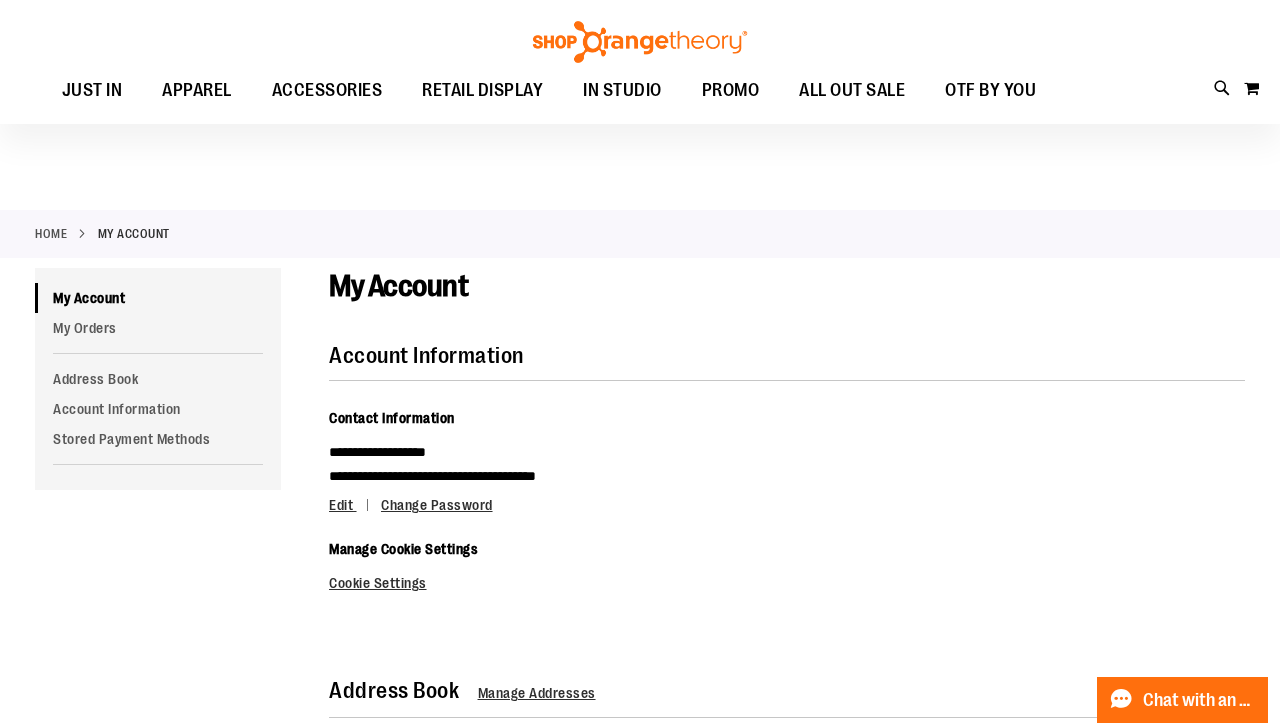 scroll, scrollTop: 0, scrollLeft: 0, axis: both 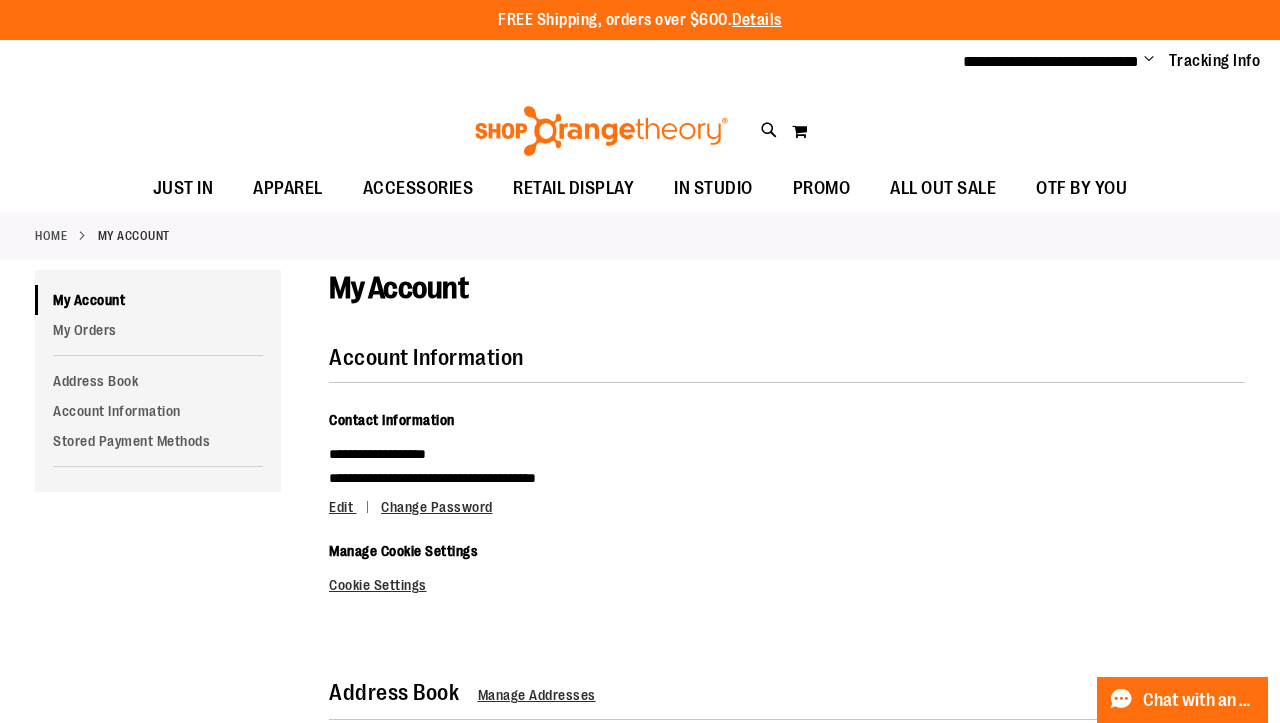 click on "Change" at bounding box center [1149, 60] 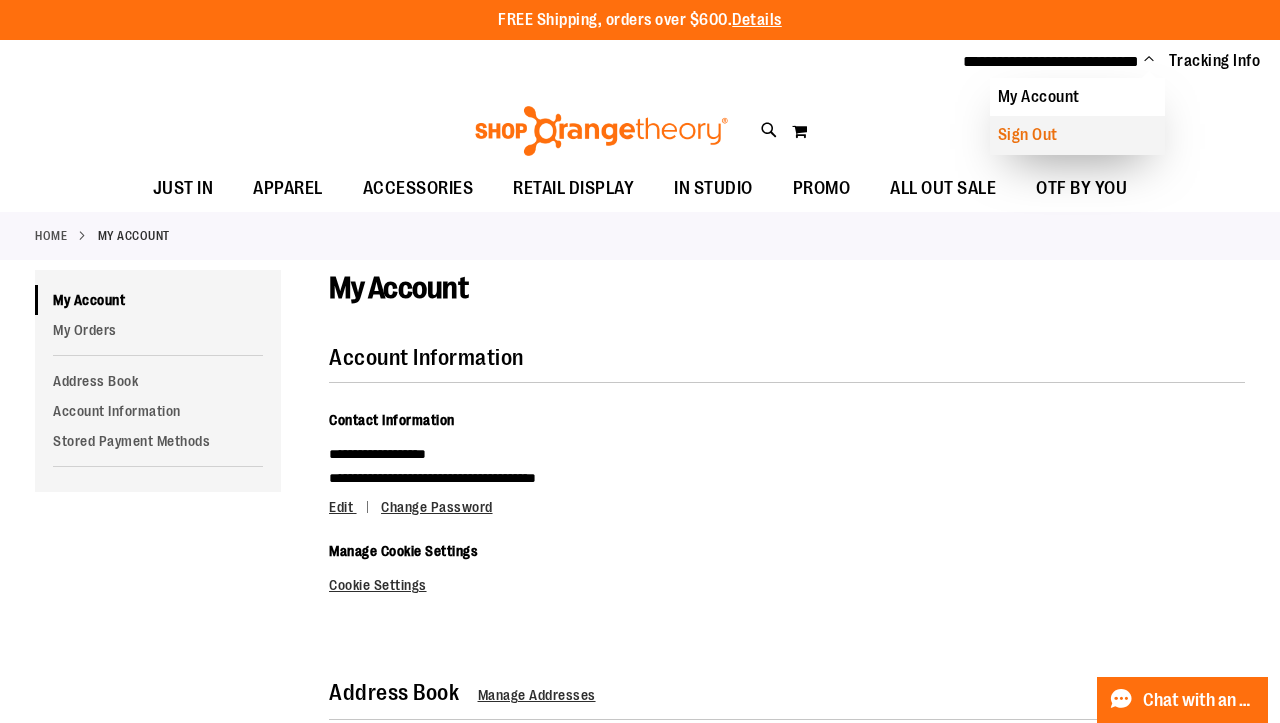 click on "Sign Out" at bounding box center [1077, 135] 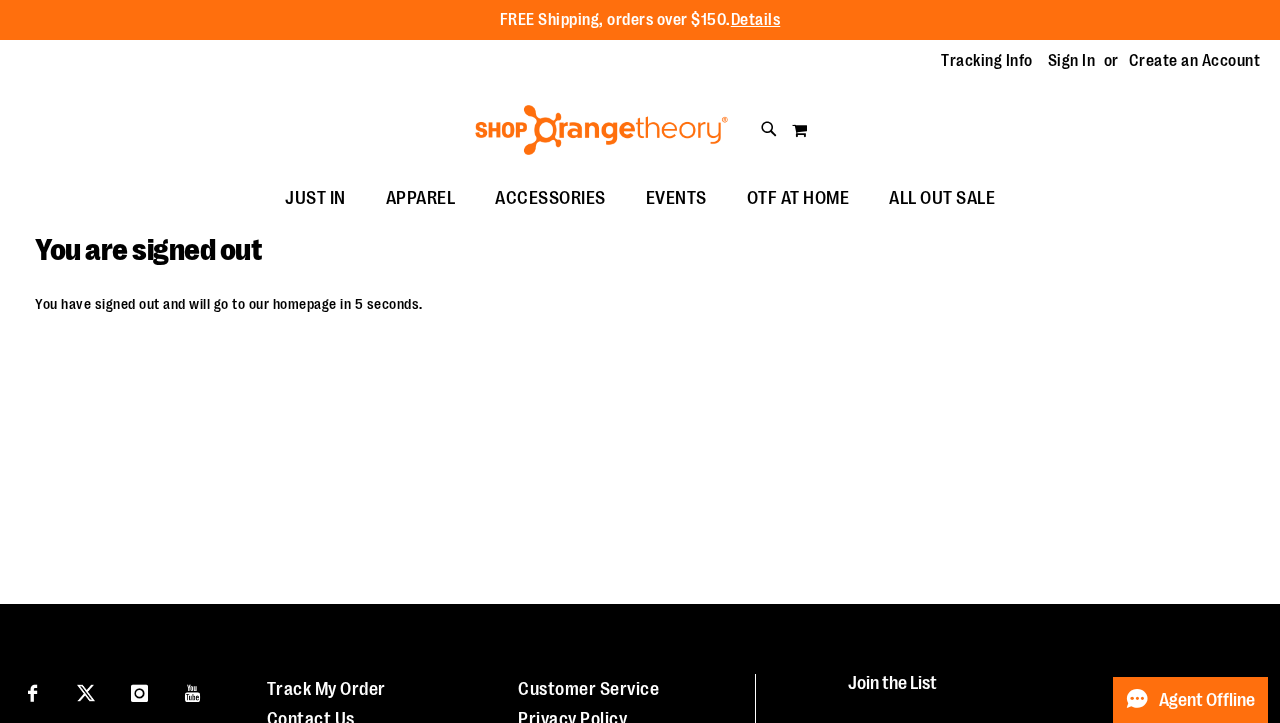 scroll, scrollTop: 0, scrollLeft: 0, axis: both 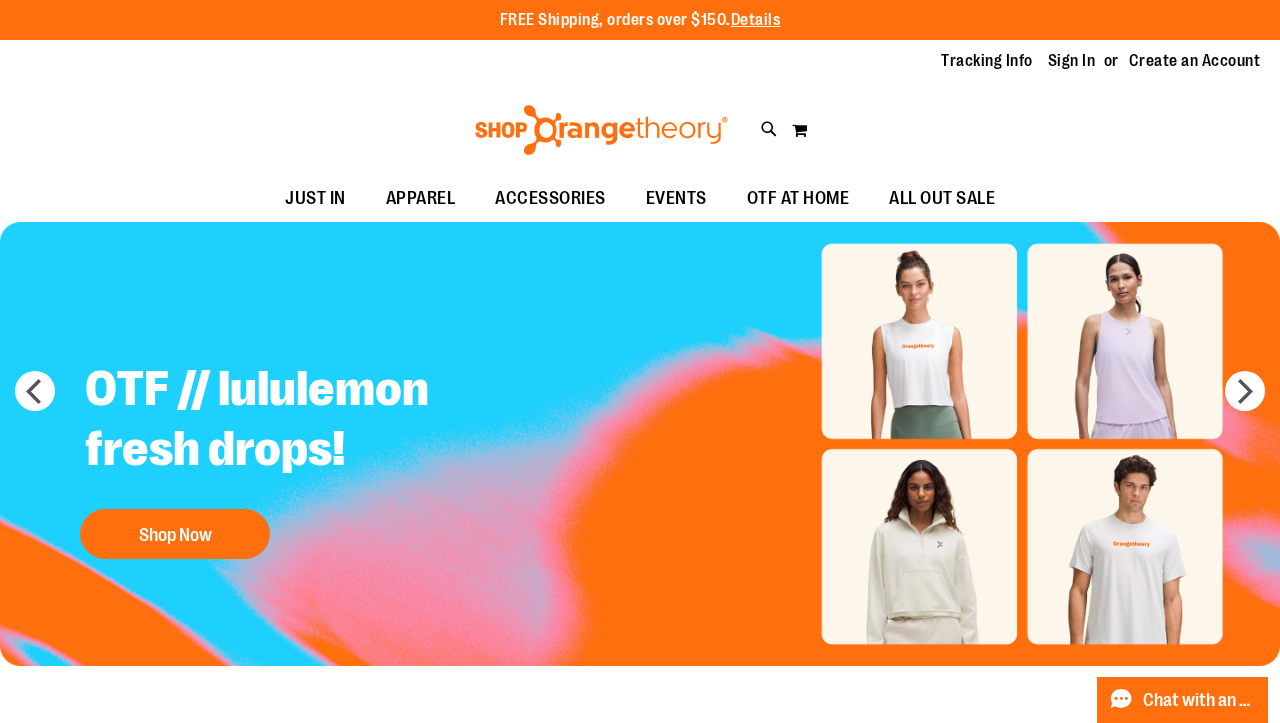 click on "Tracking Info
Sign In
Return to Procurement
Create an Account" at bounding box center [1085, 61] 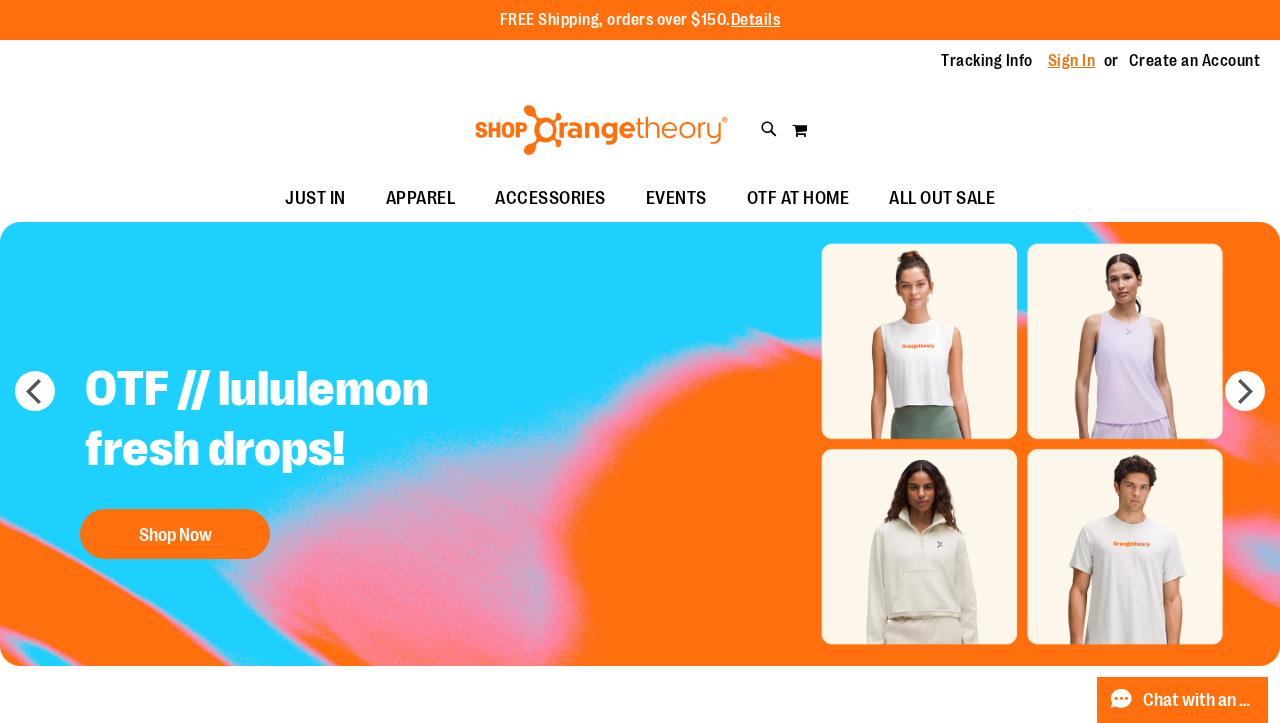 click on "Sign In" at bounding box center [1072, 61] 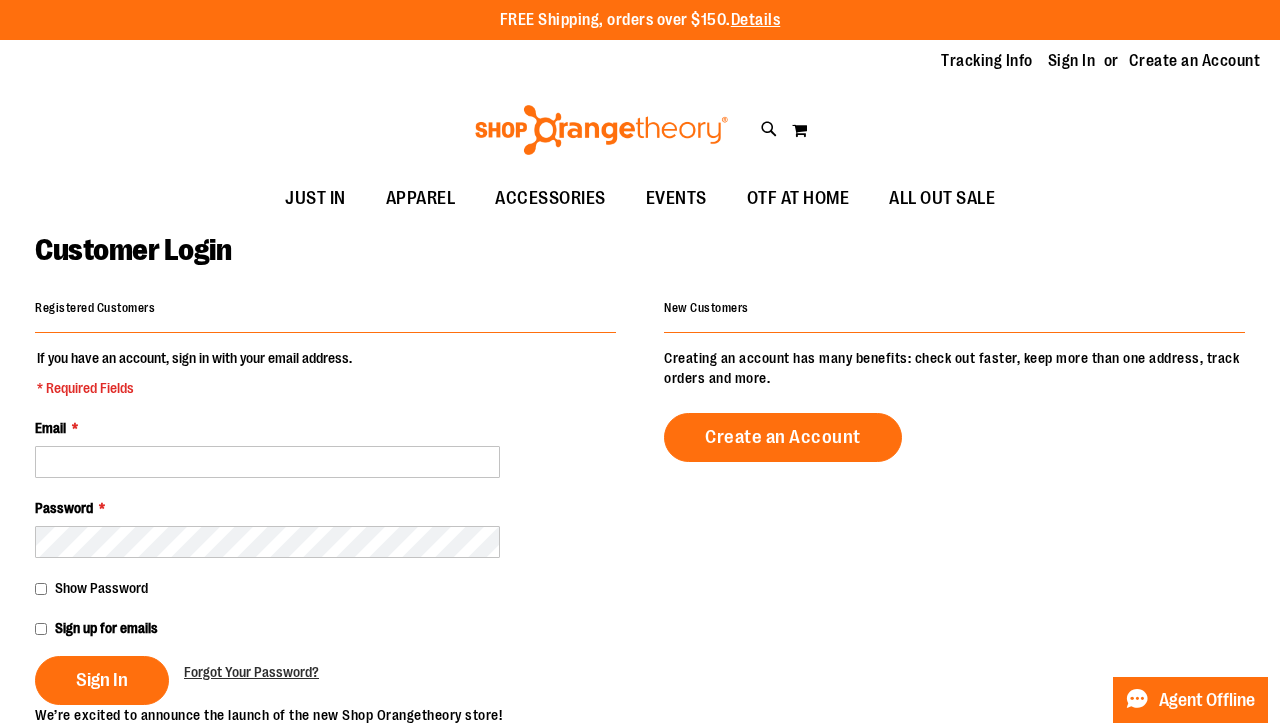 scroll, scrollTop: 0, scrollLeft: 0, axis: both 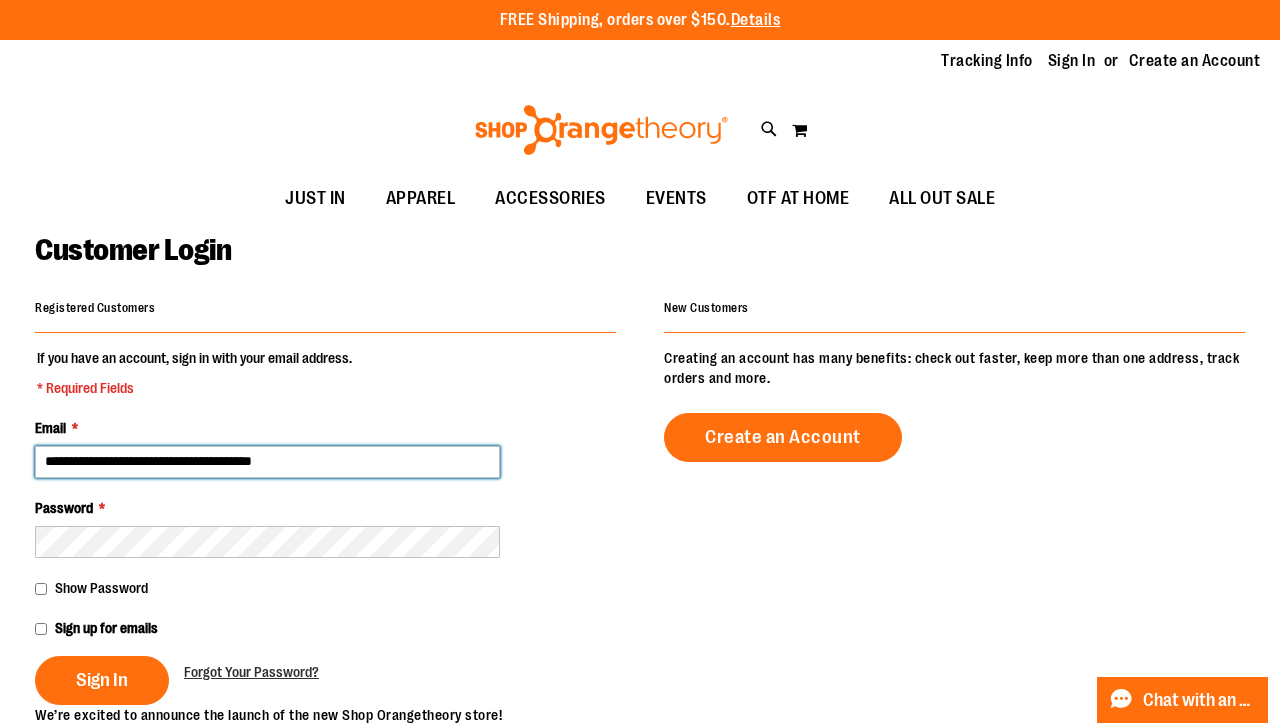 type on "**********" 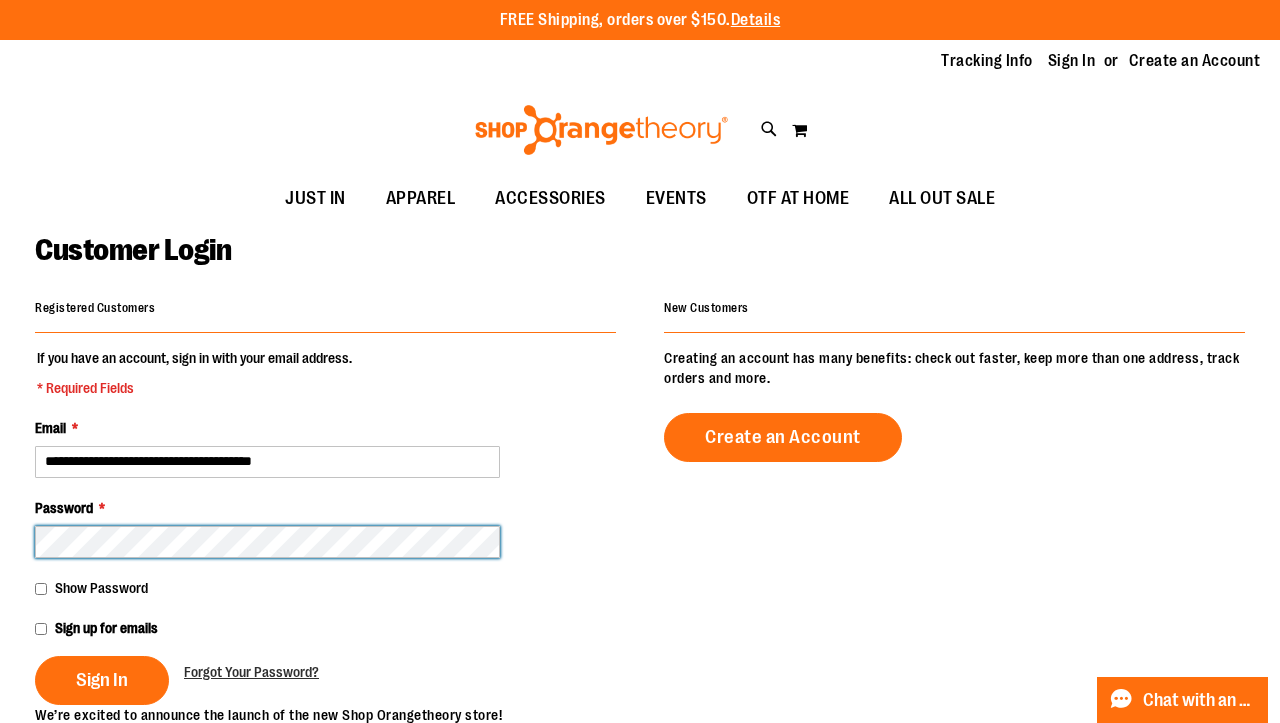 click on "Sign In" at bounding box center [102, 680] 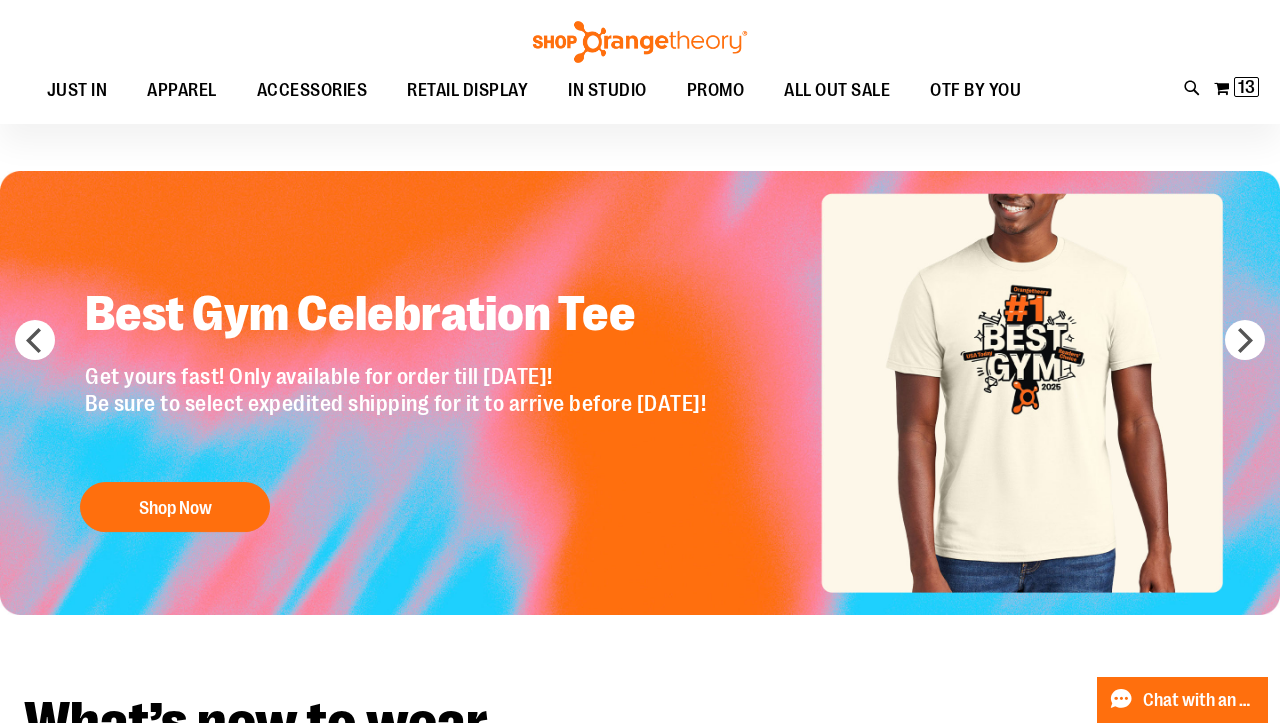 scroll, scrollTop: 48, scrollLeft: 0, axis: vertical 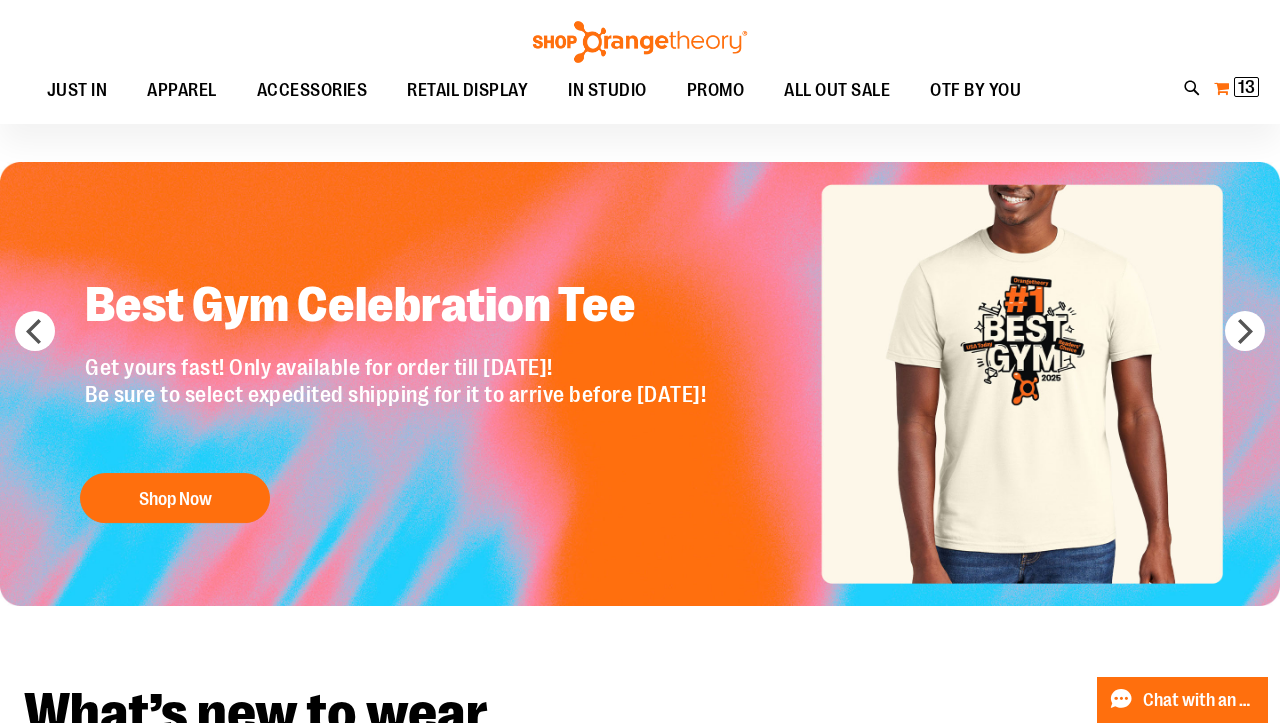 click on "13" at bounding box center [1246, 87] 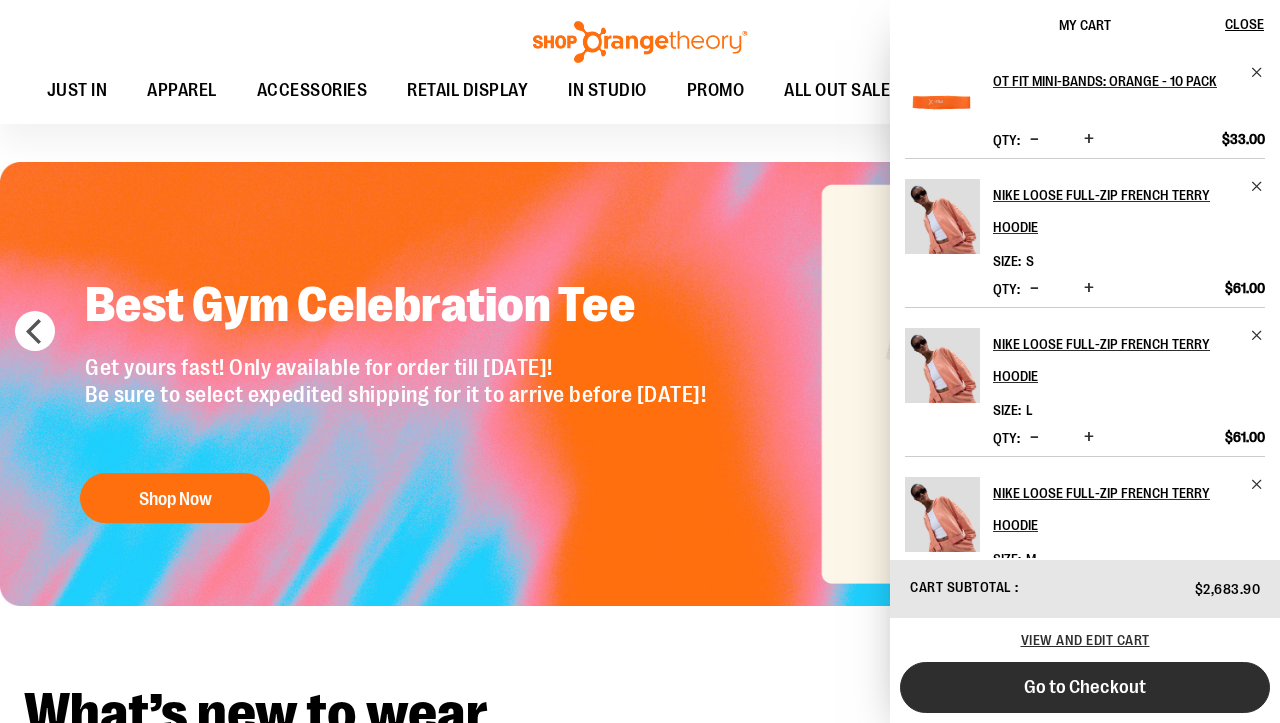 click on "Go to Checkout" at bounding box center (1085, 687) 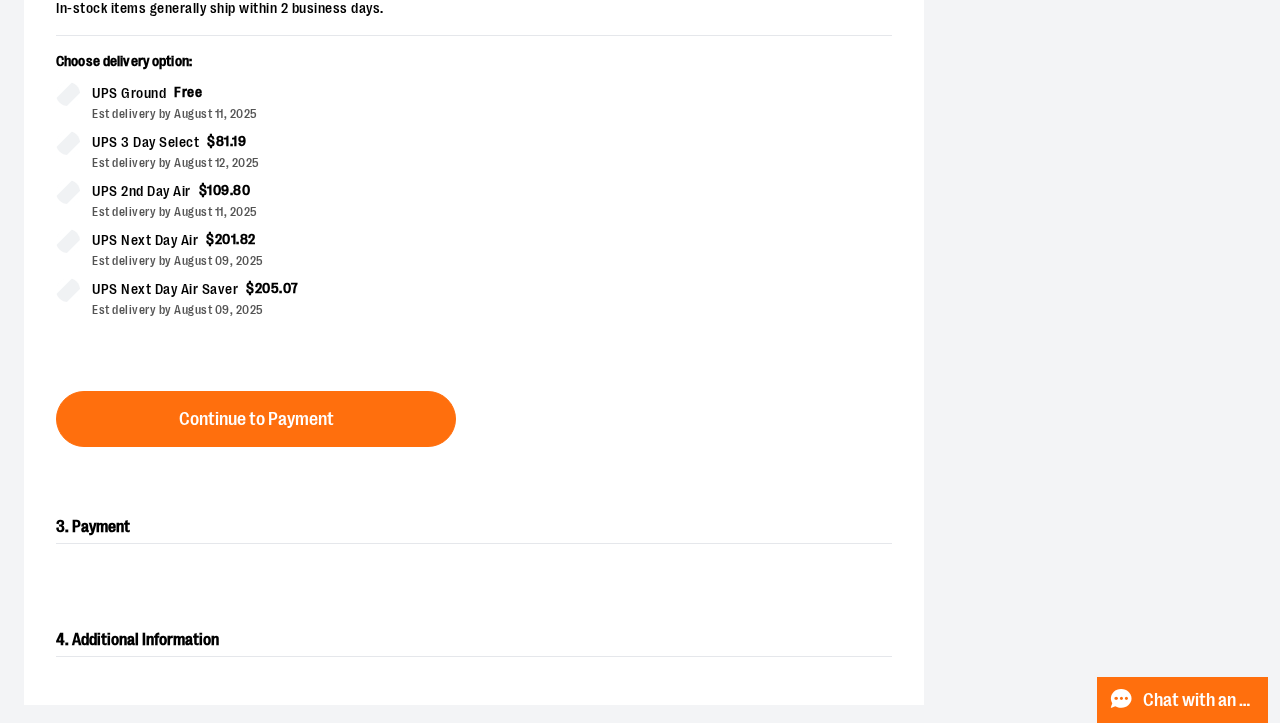 scroll, scrollTop: 600, scrollLeft: 0, axis: vertical 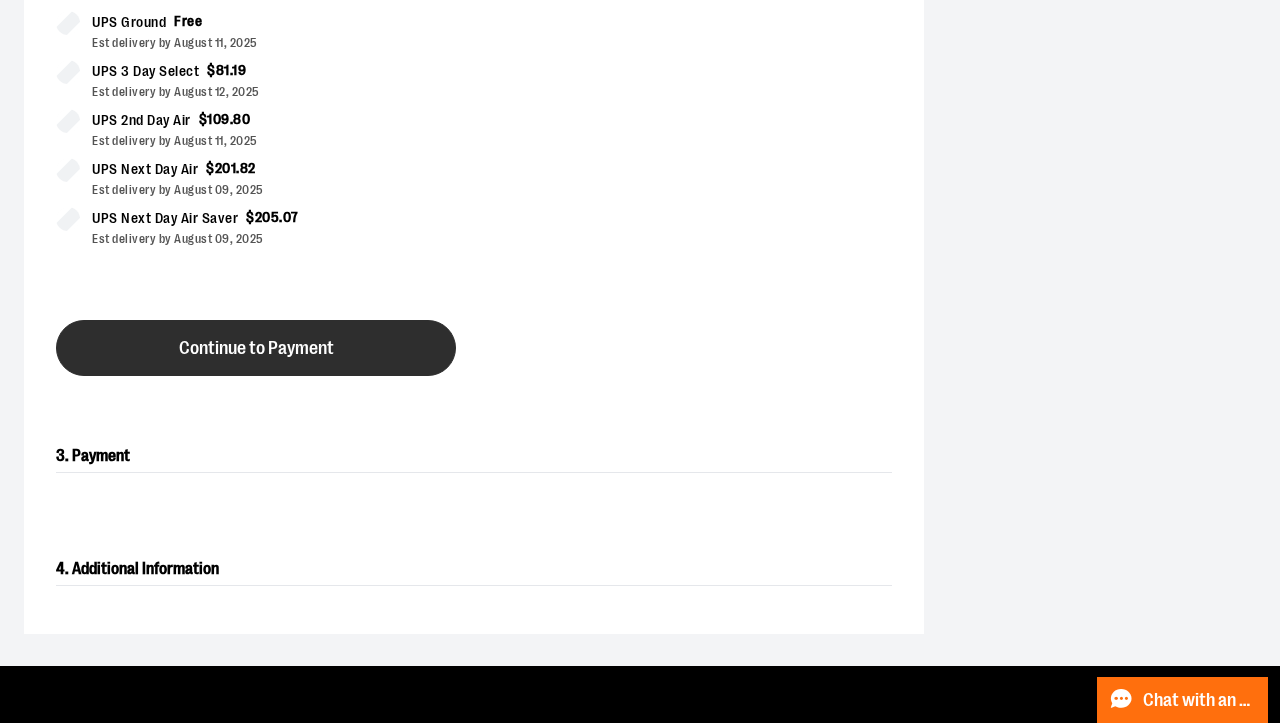 click on "Continue to Payment" at bounding box center [256, 348] 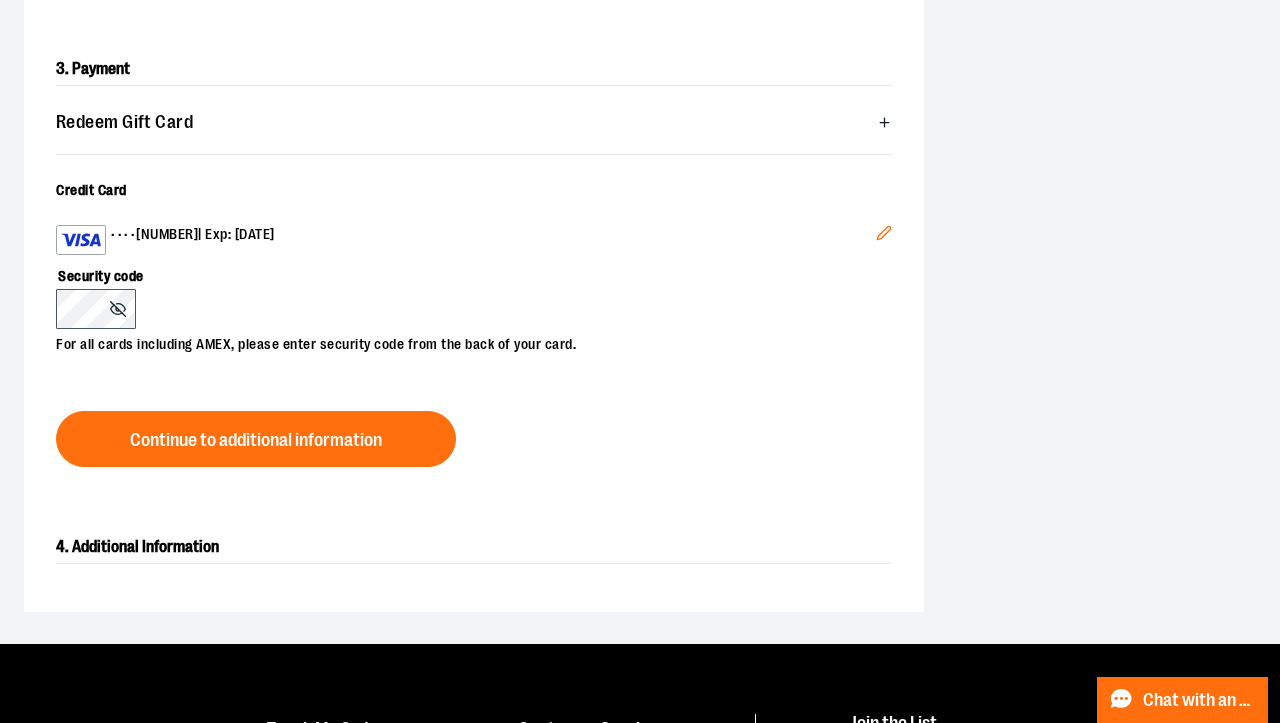 click 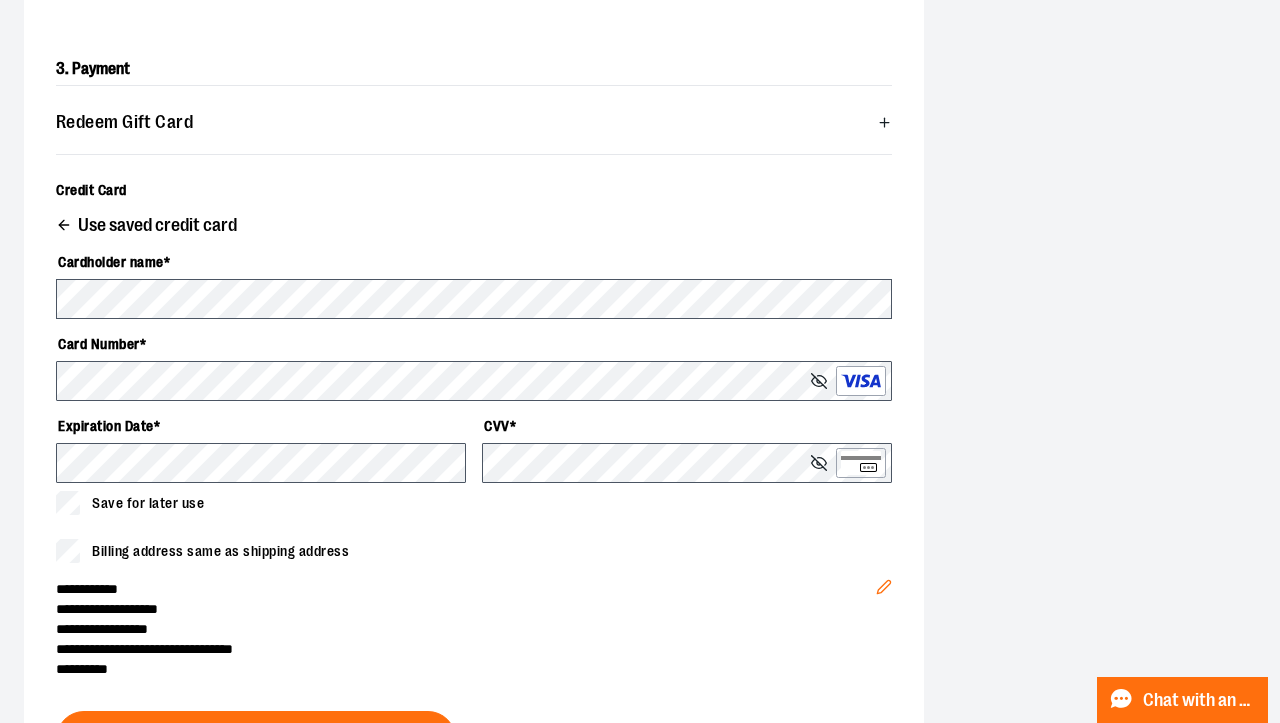 click on "Billing address same as shipping address" at bounding box center [220, 551] 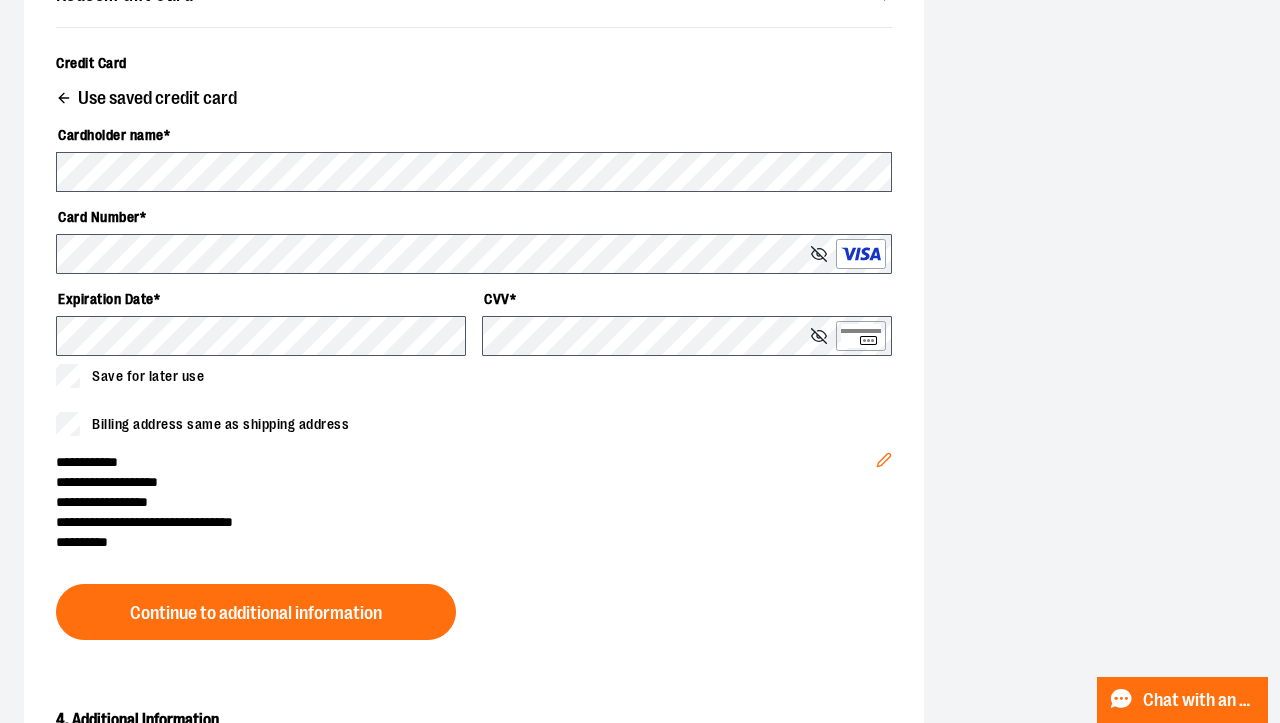 scroll, scrollTop: 732, scrollLeft: 0, axis: vertical 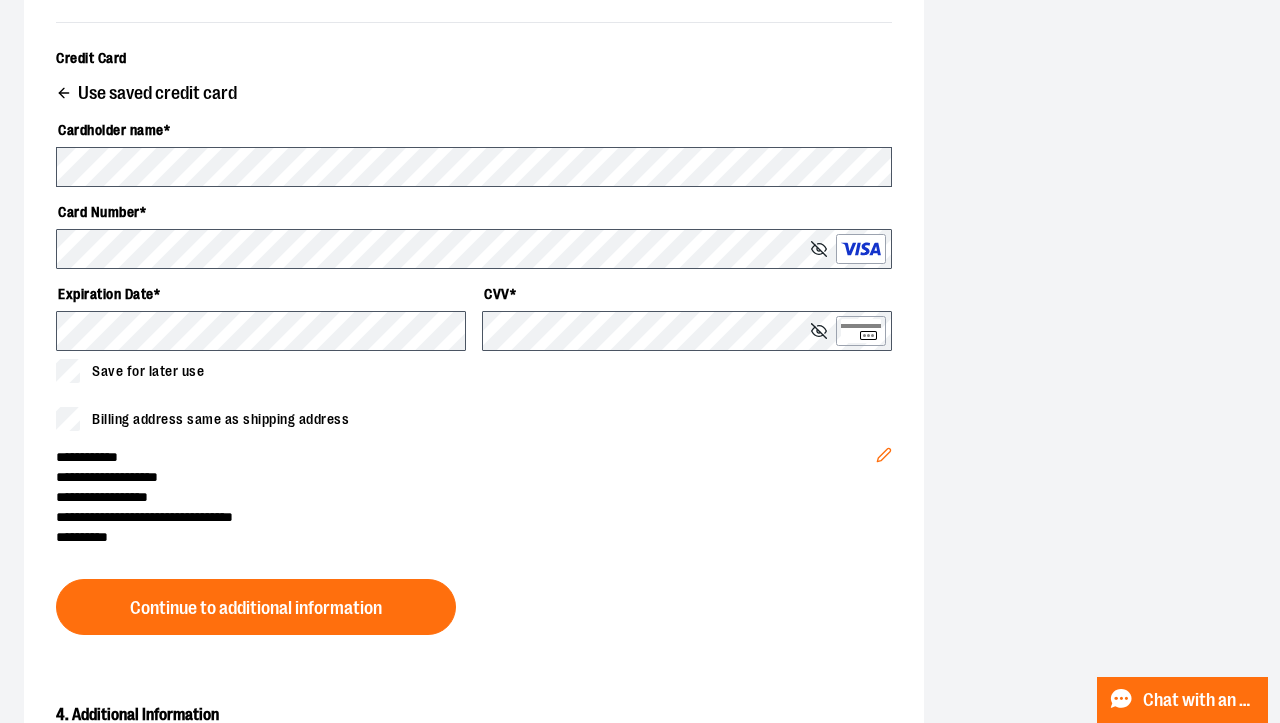 click 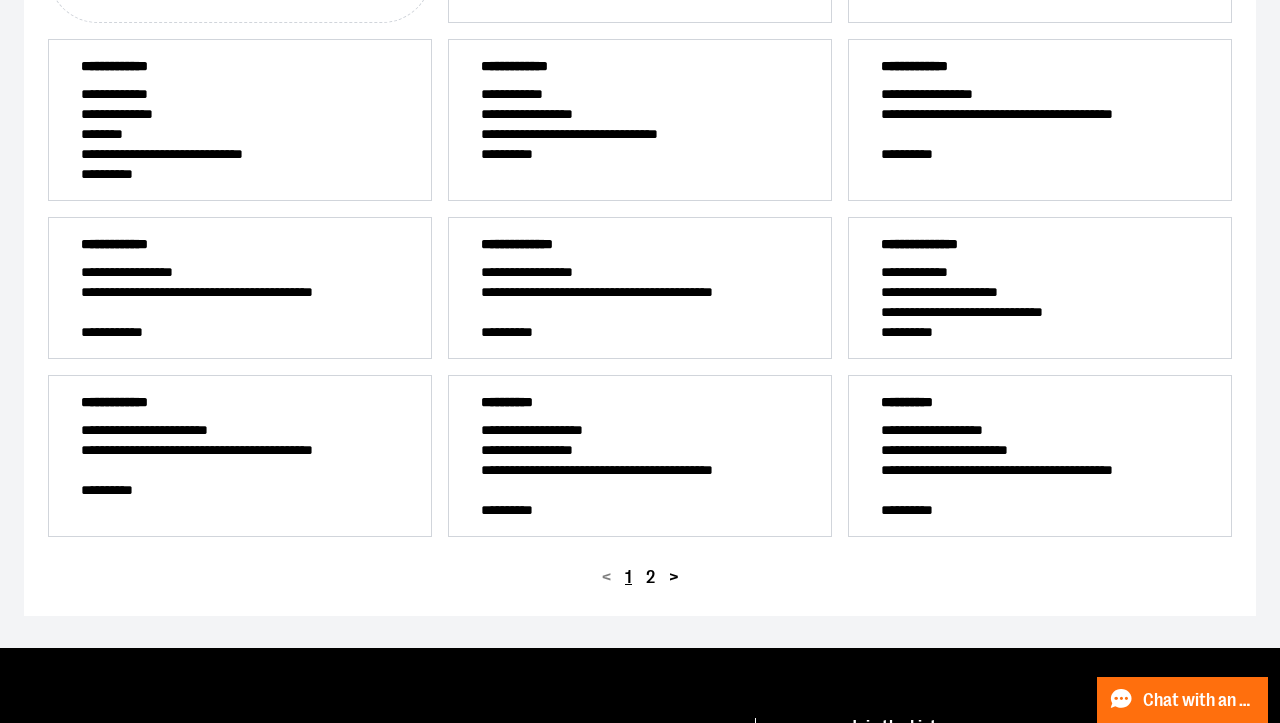 scroll, scrollTop: 529, scrollLeft: 0, axis: vertical 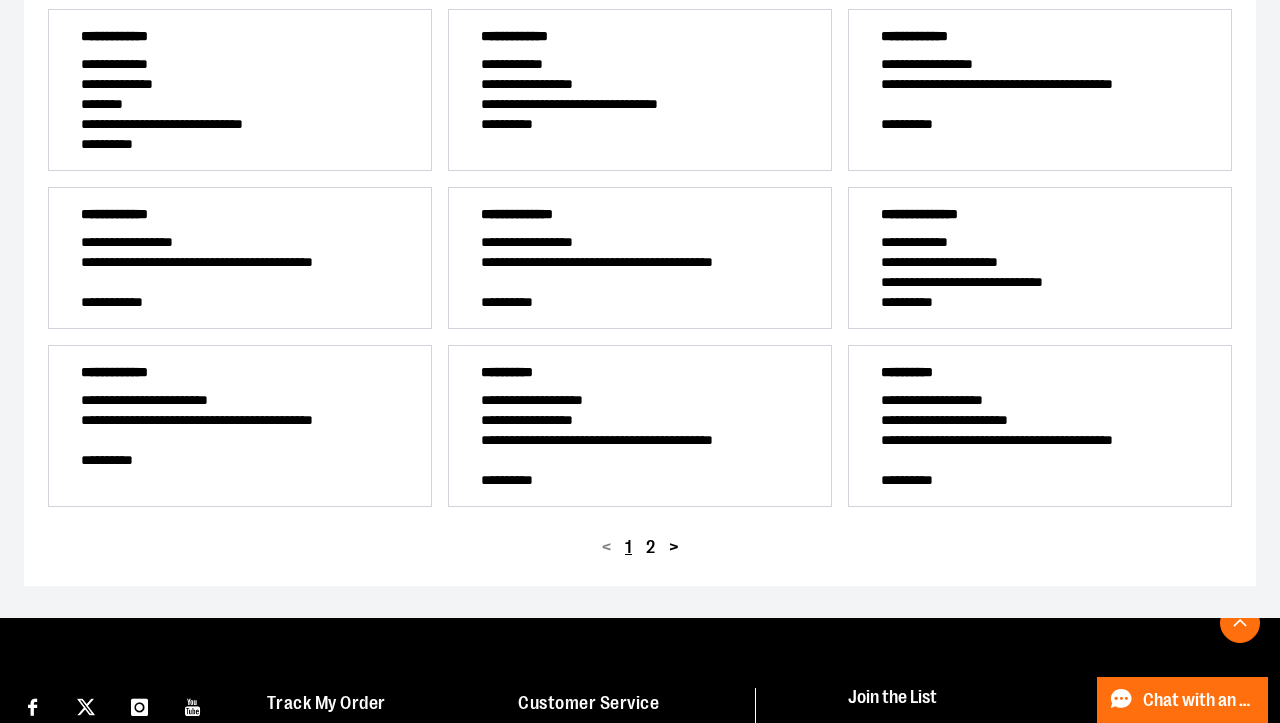 click on ">" at bounding box center [673, 547] 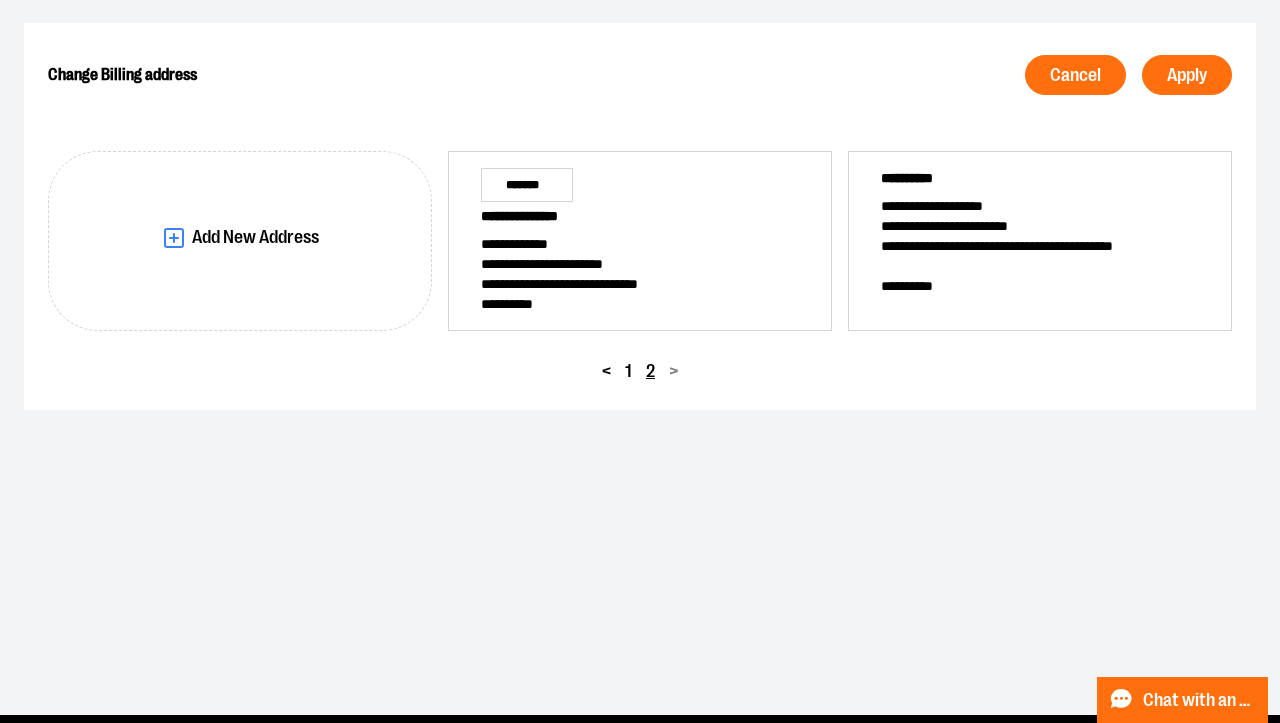 scroll, scrollTop: 179, scrollLeft: 0, axis: vertical 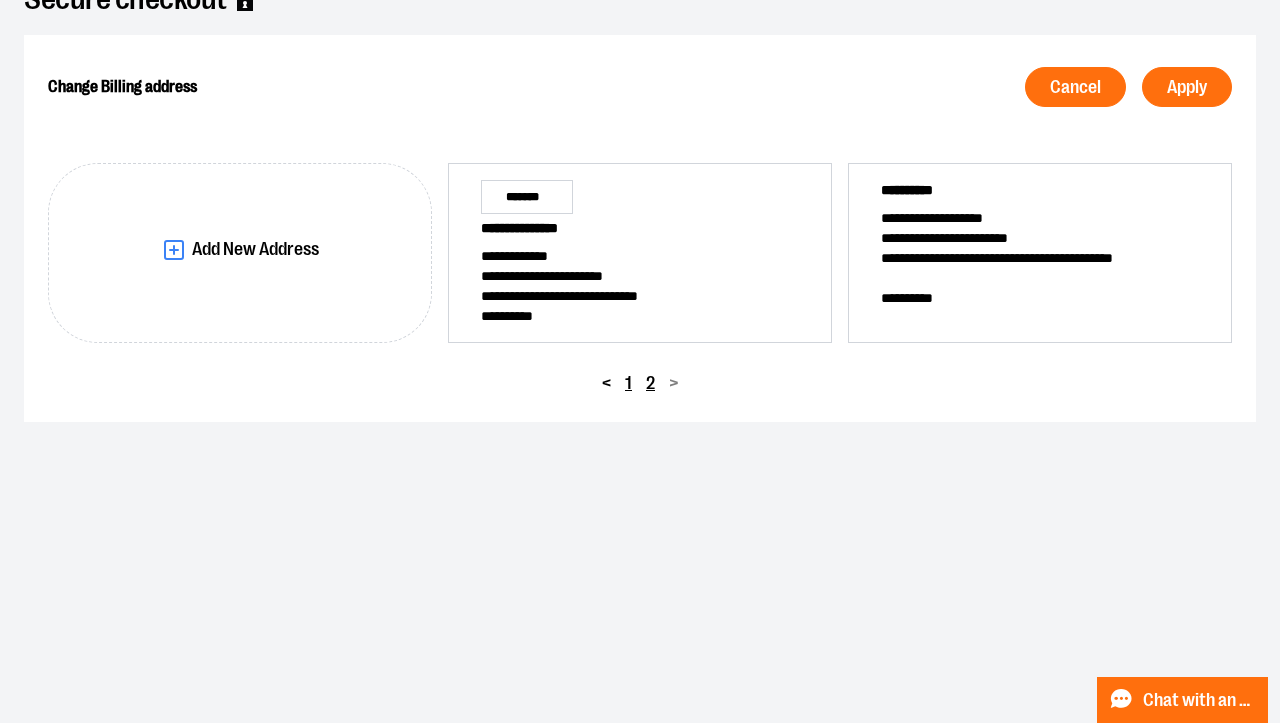 click on "1" at bounding box center (628, 383) 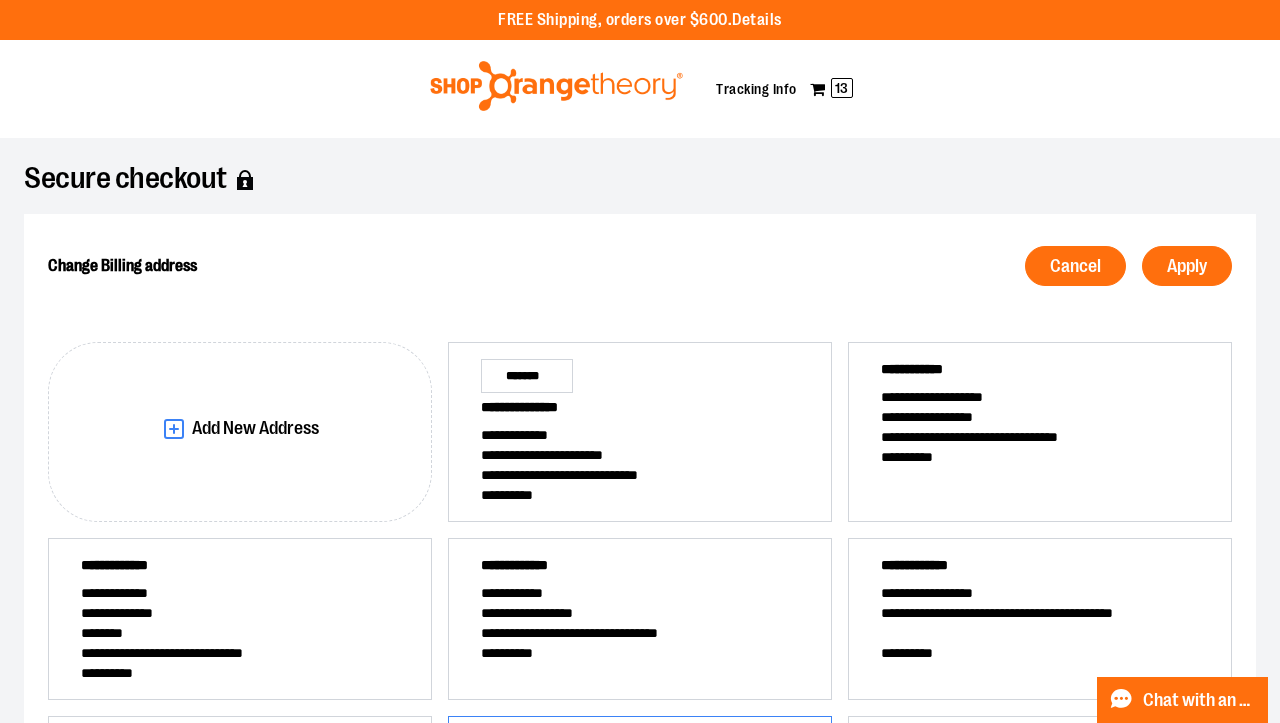 scroll, scrollTop: 0, scrollLeft: 0, axis: both 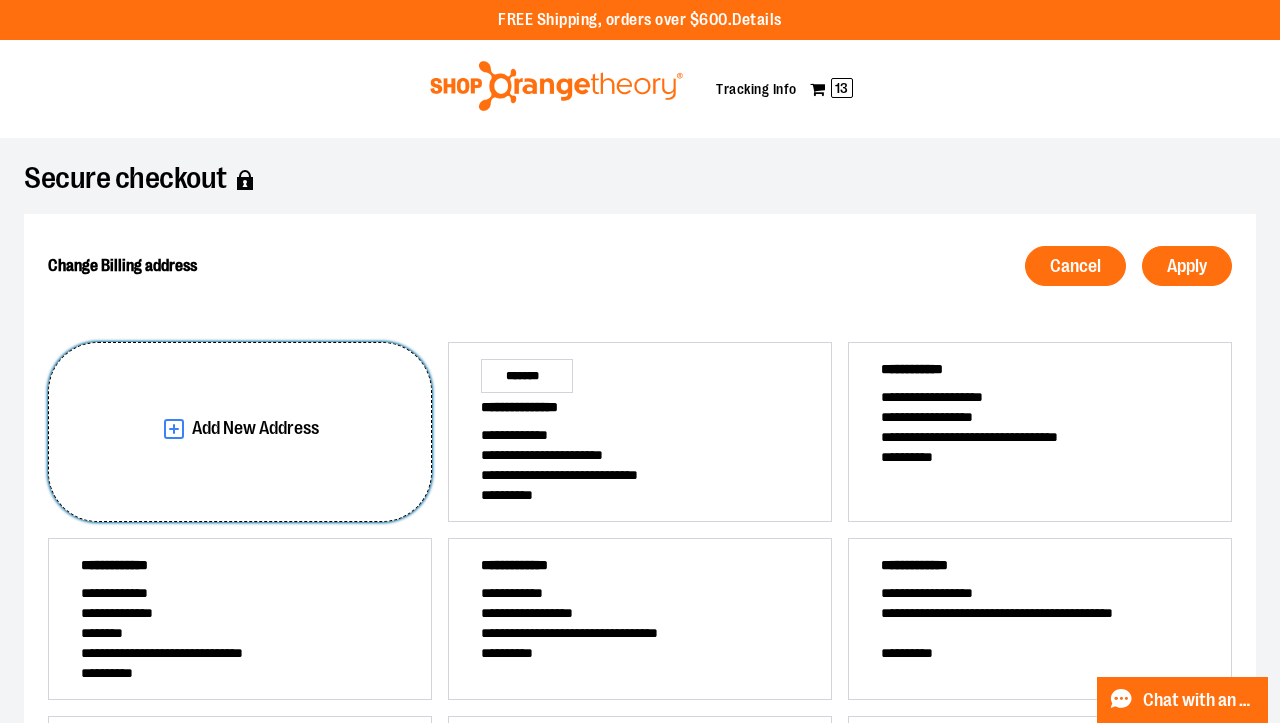 click on "Add New Address" at bounding box center [255, 428] 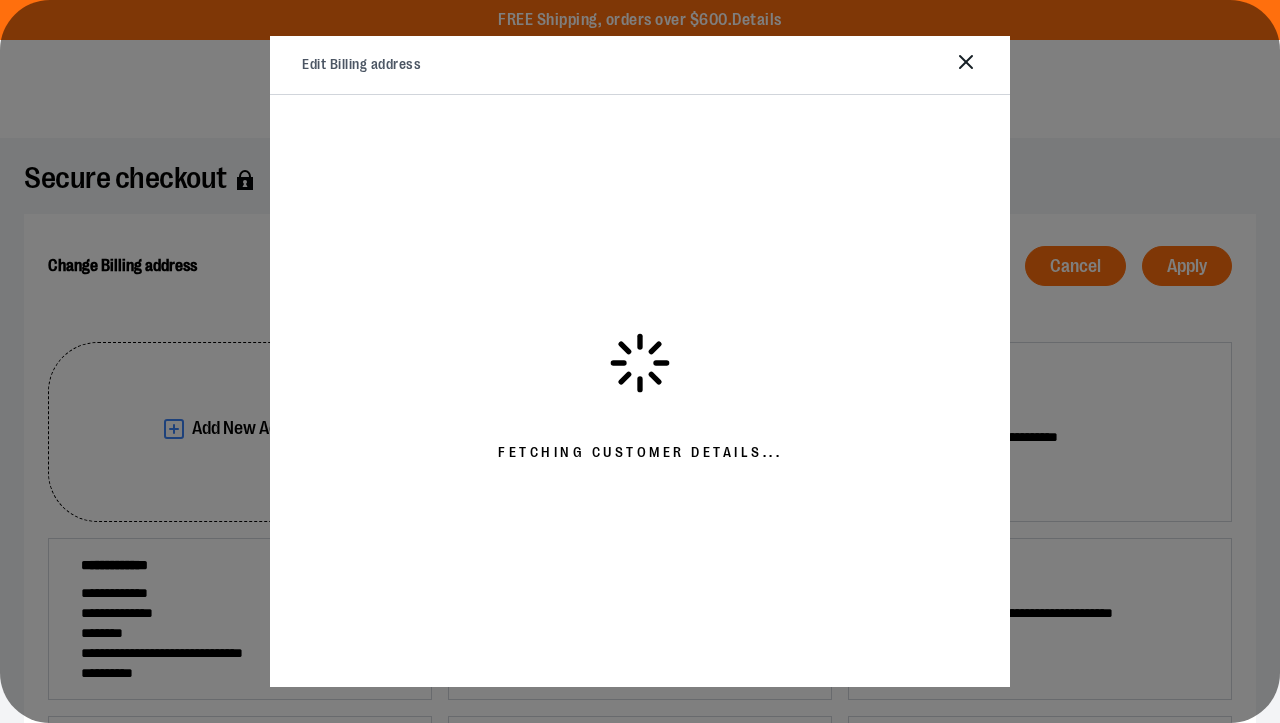 select on "**" 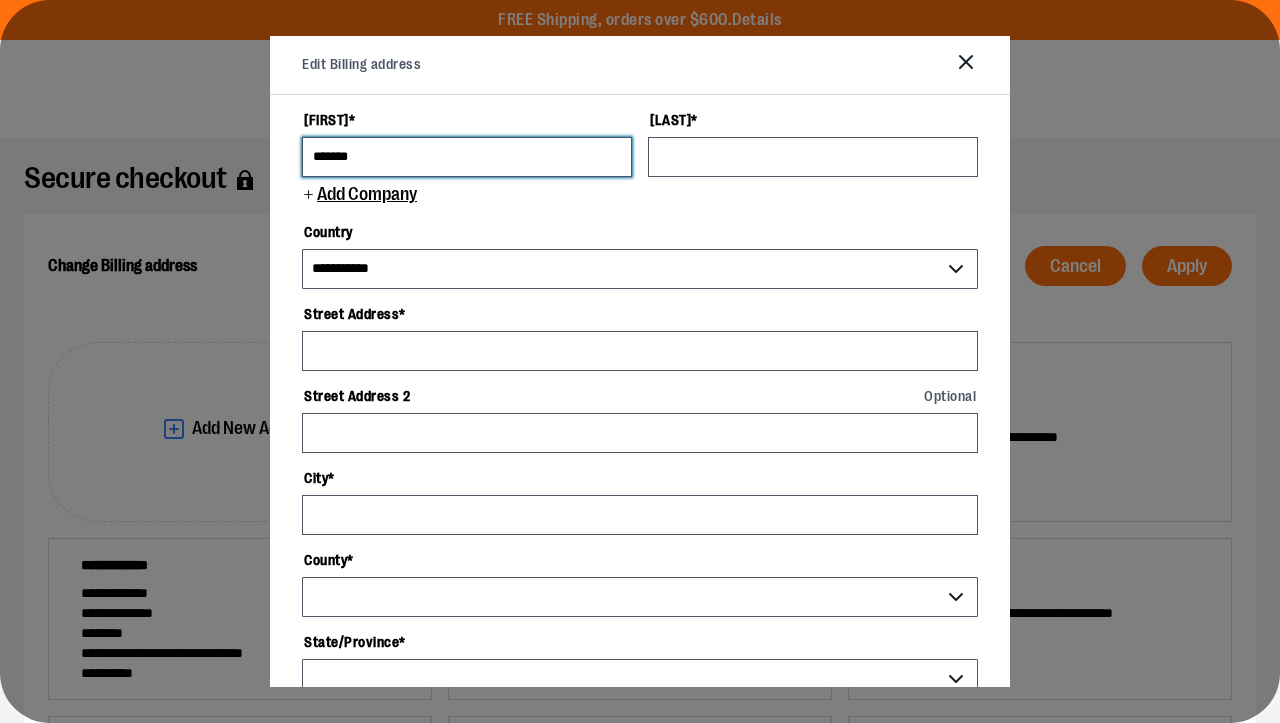 type on "*******" 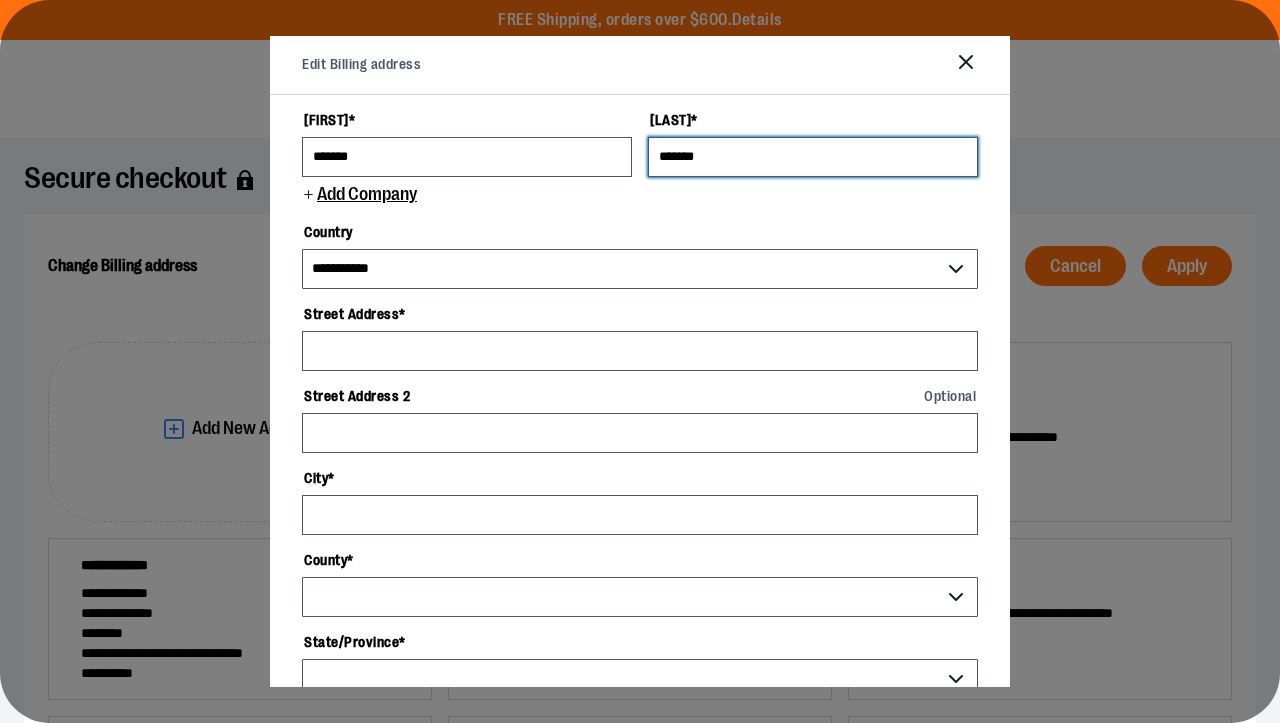 type on "*******" 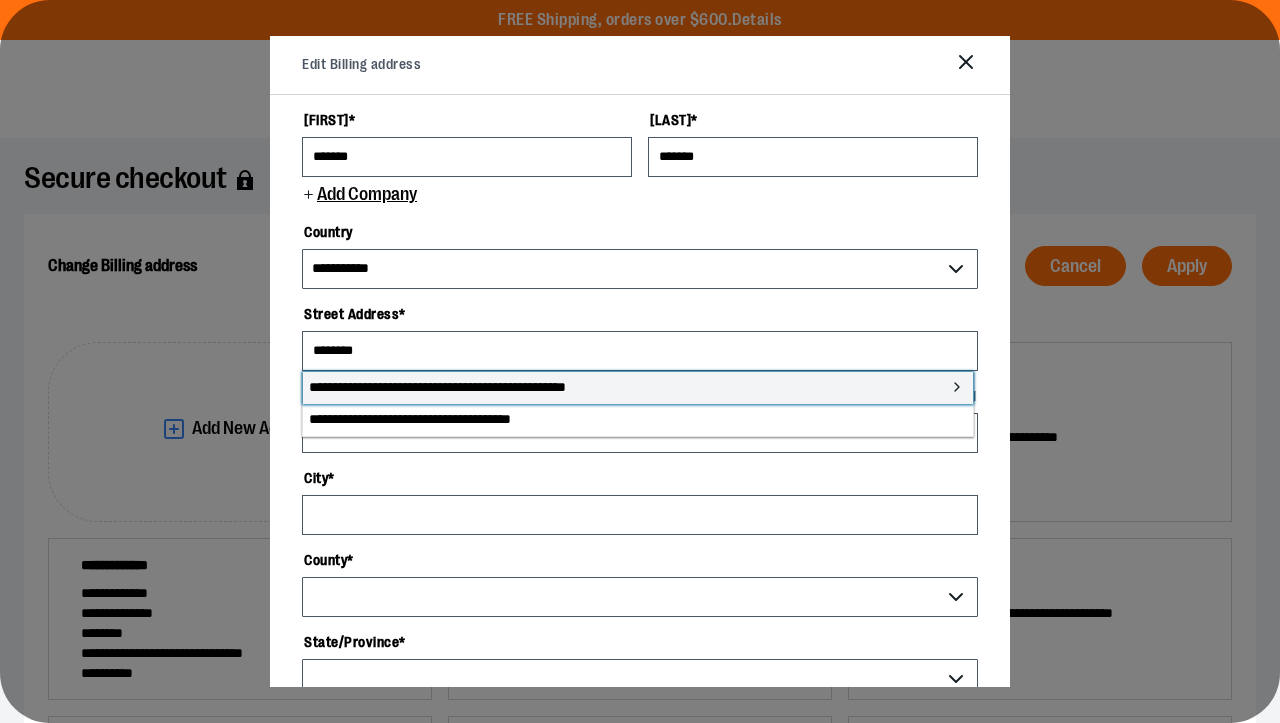 click on "**********" at bounding box center [638, 388] 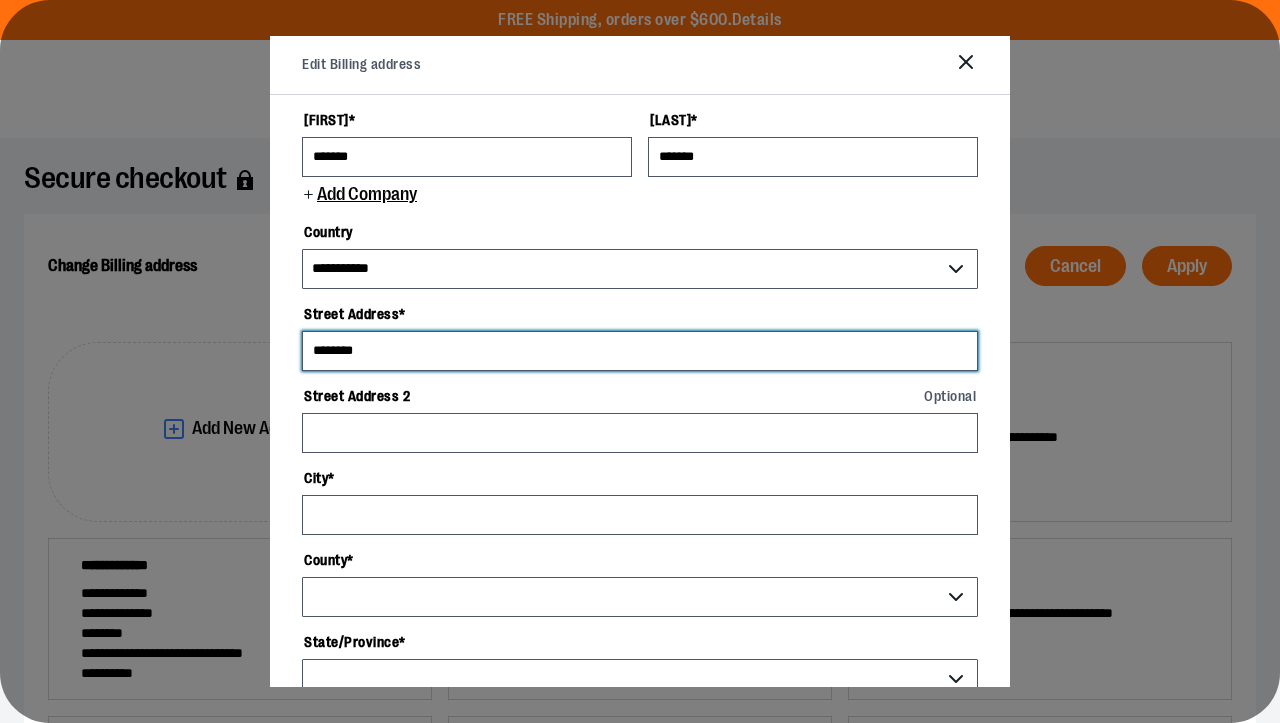 click on "********" at bounding box center (640, 351) 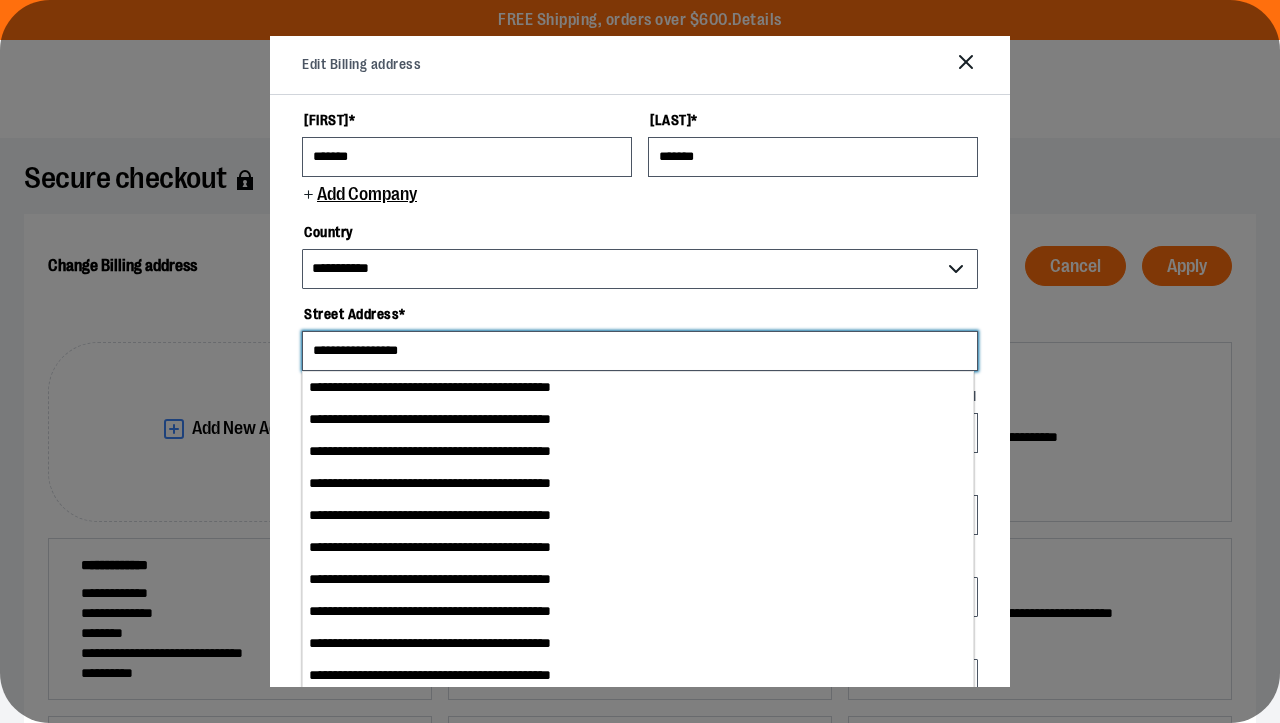 scroll, scrollTop: 0, scrollLeft: 0, axis: both 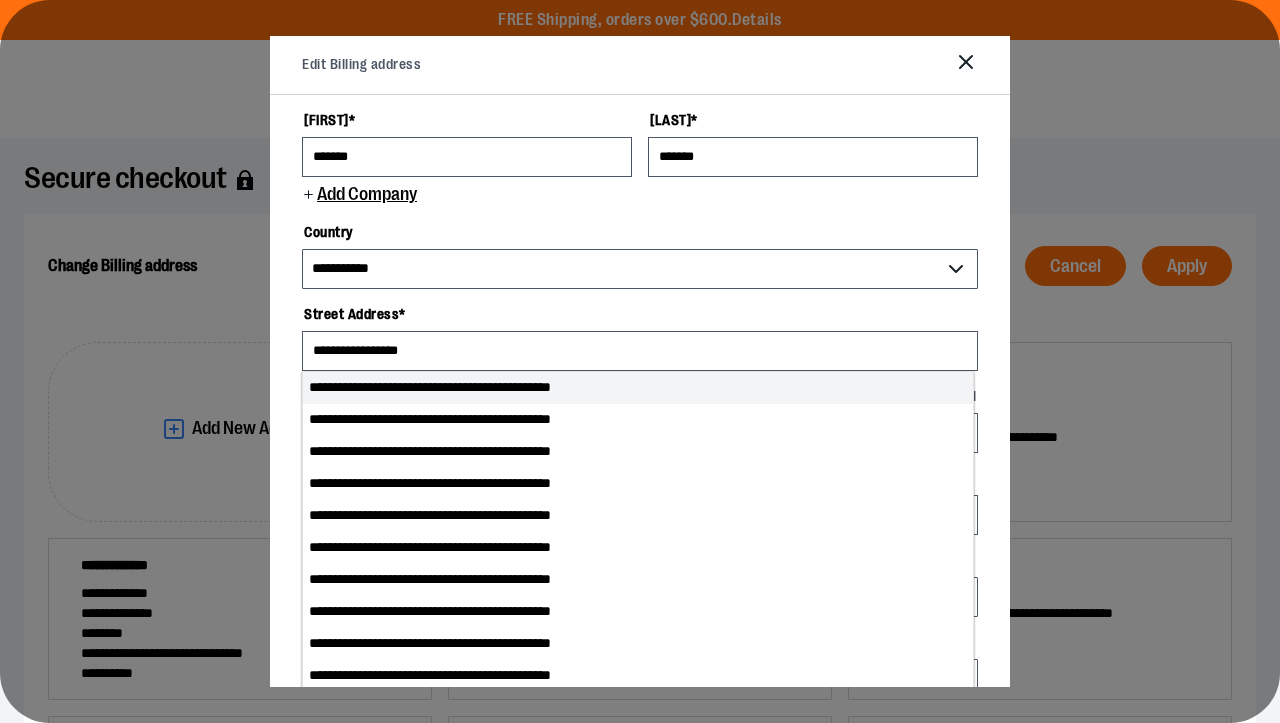 click on "**********" at bounding box center [638, 388] 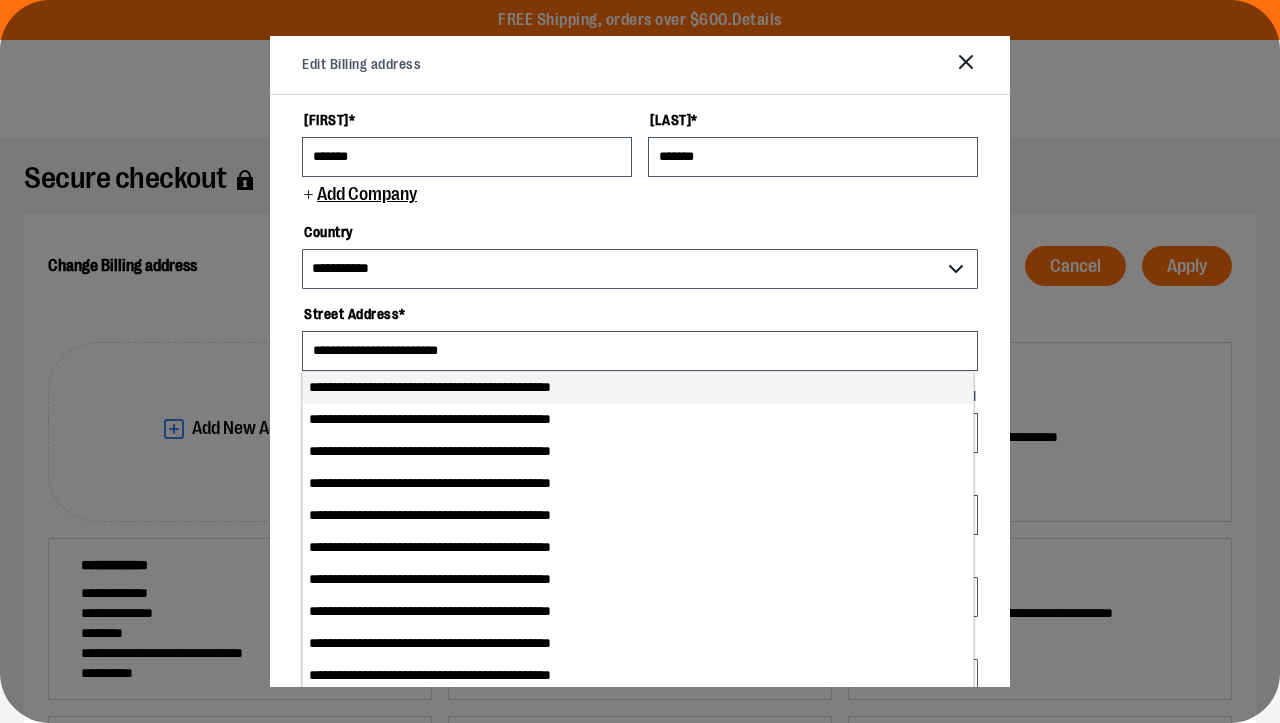 type on "**********" 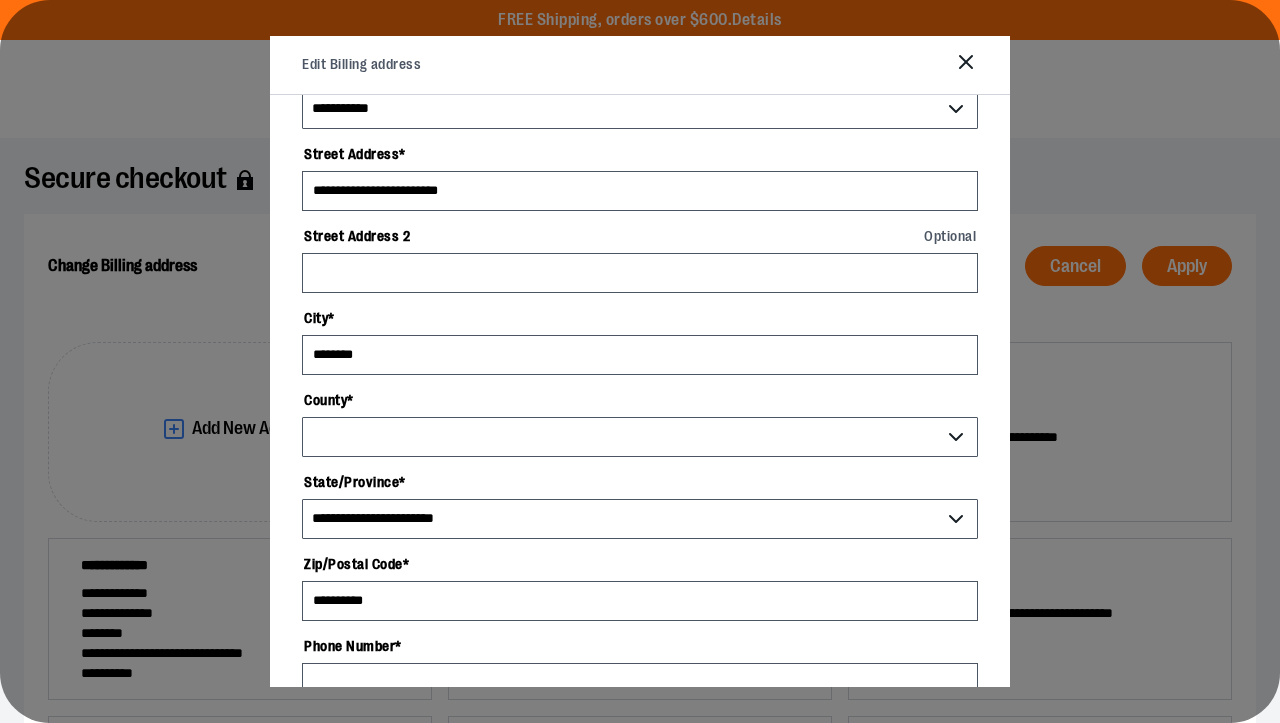 select on "******" 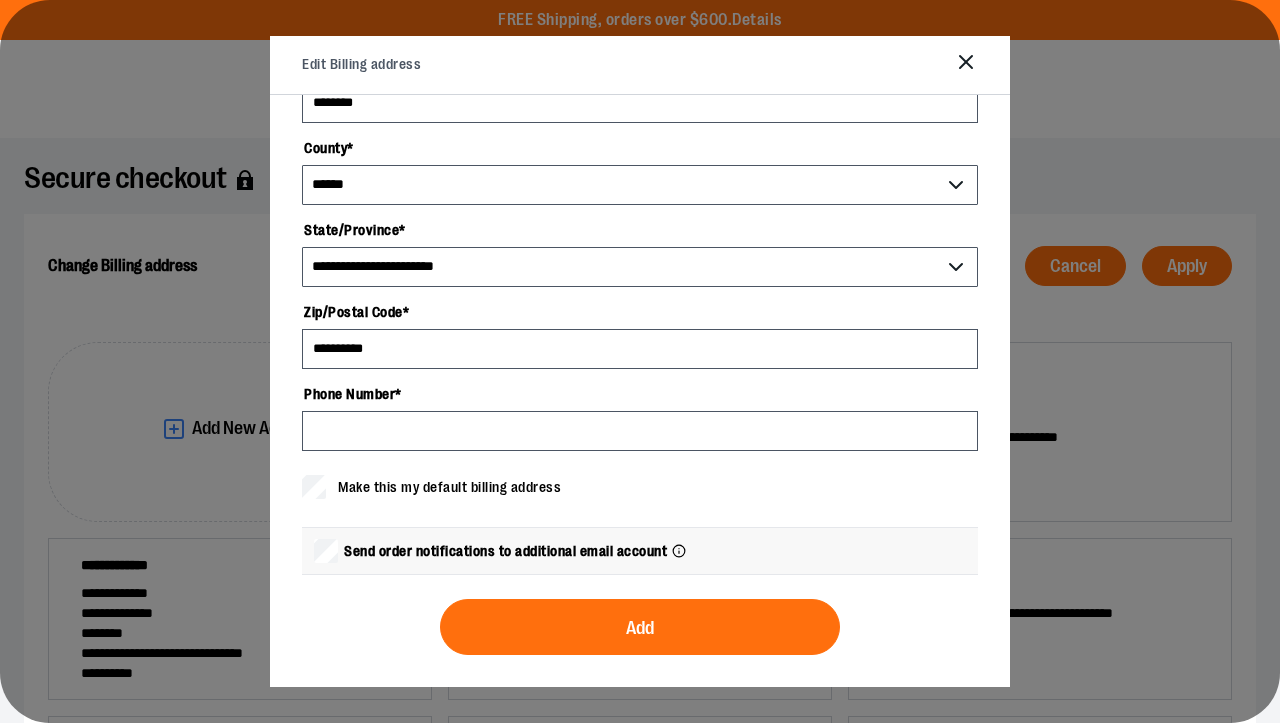 scroll, scrollTop: 411, scrollLeft: 0, axis: vertical 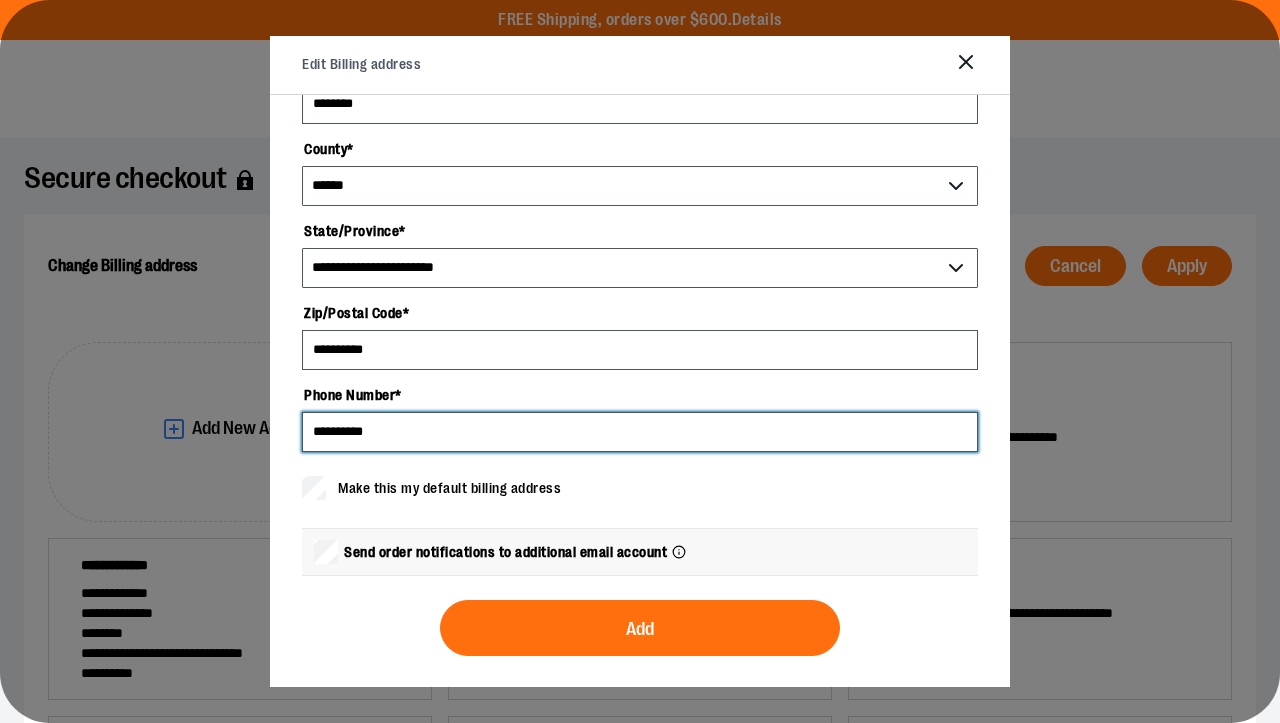 type on "**********" 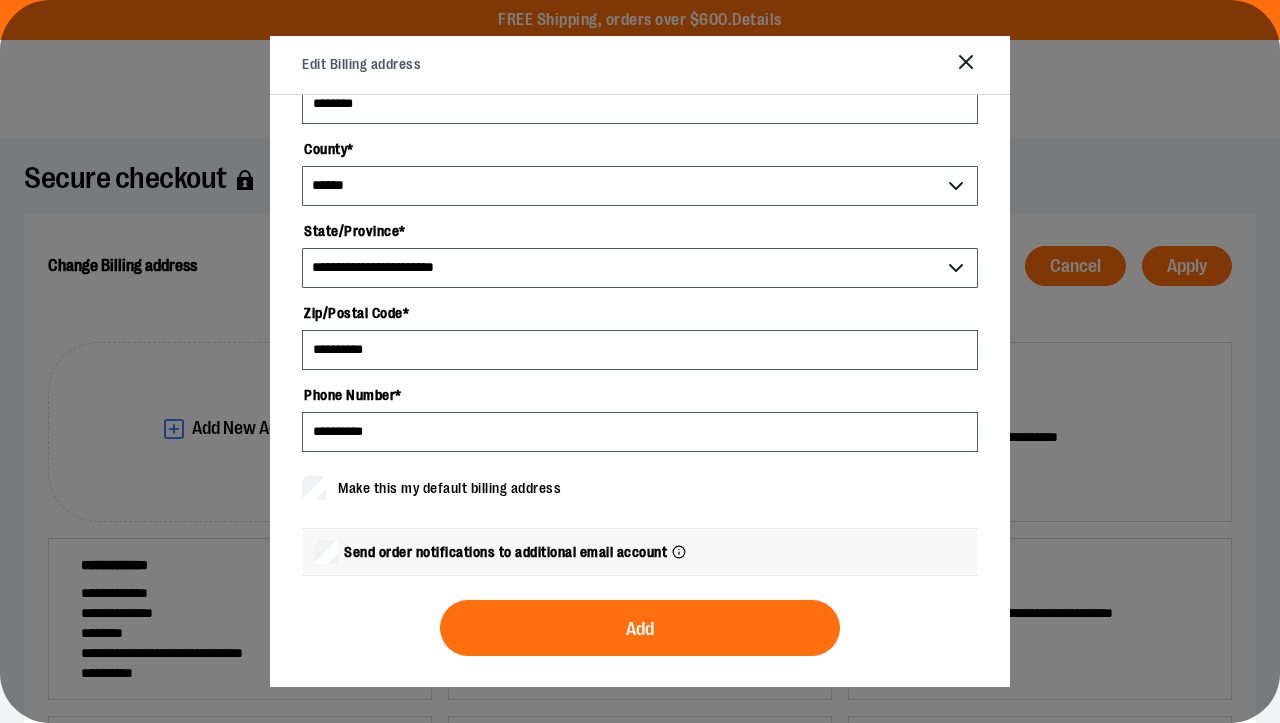 click on "Make this my default billing address" at bounding box center (449, 488) 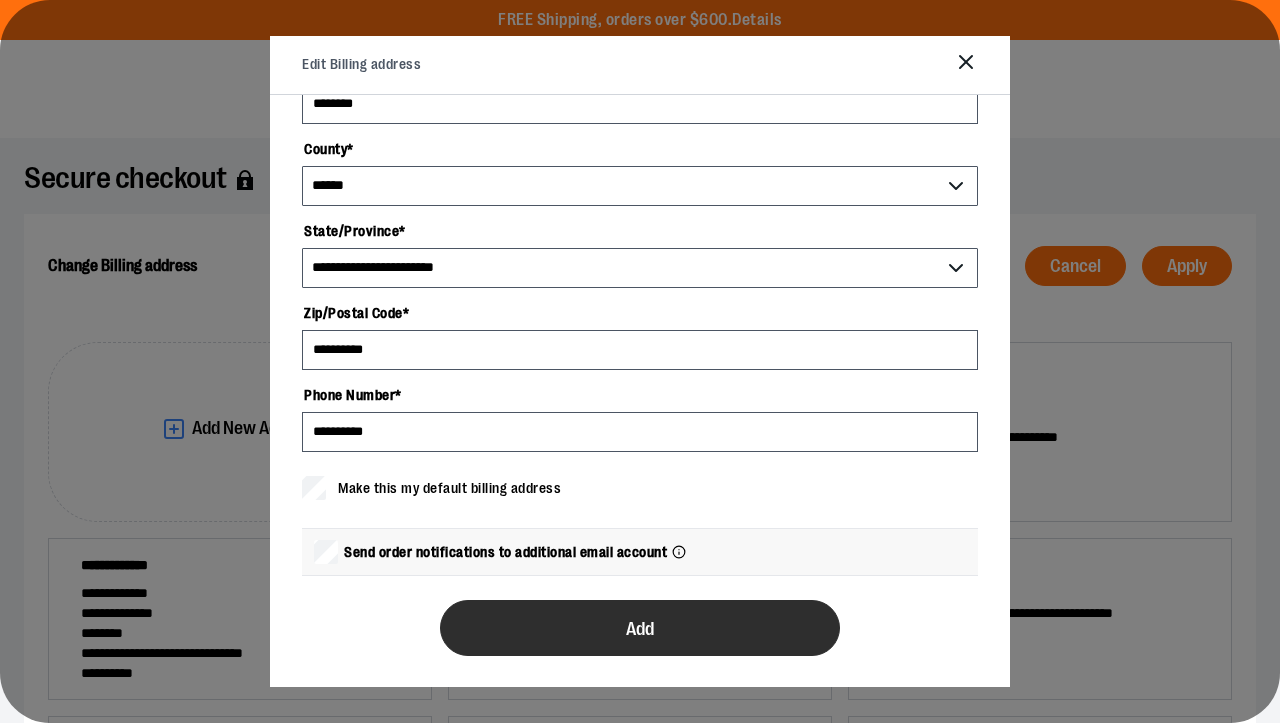 click on "Add" at bounding box center [640, 628] 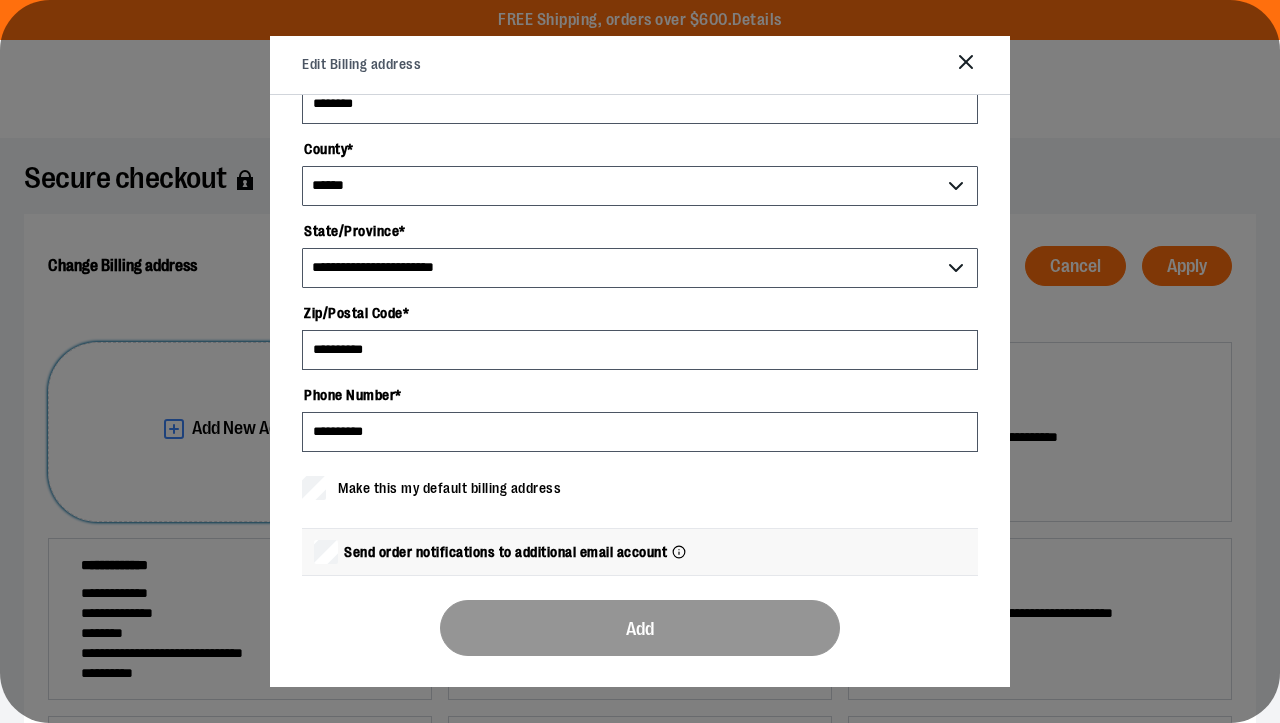 scroll, scrollTop: 0, scrollLeft: 0, axis: both 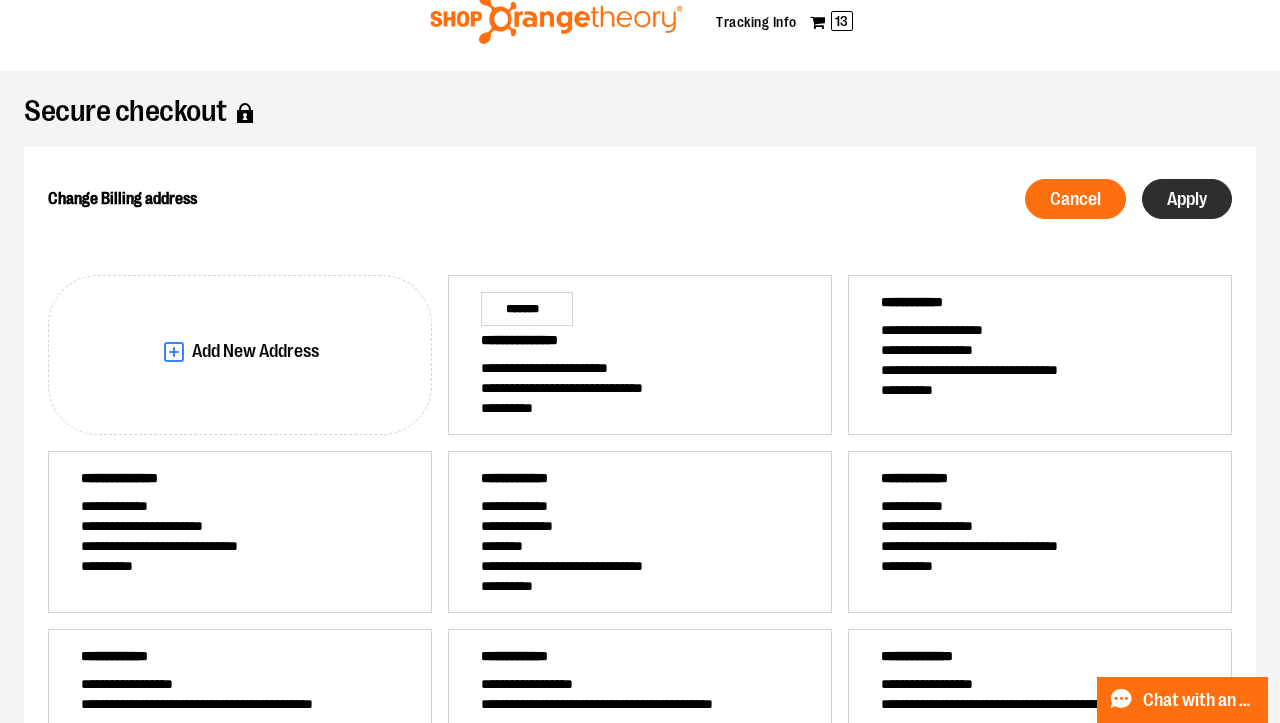 click on "Apply" at bounding box center [1187, 199] 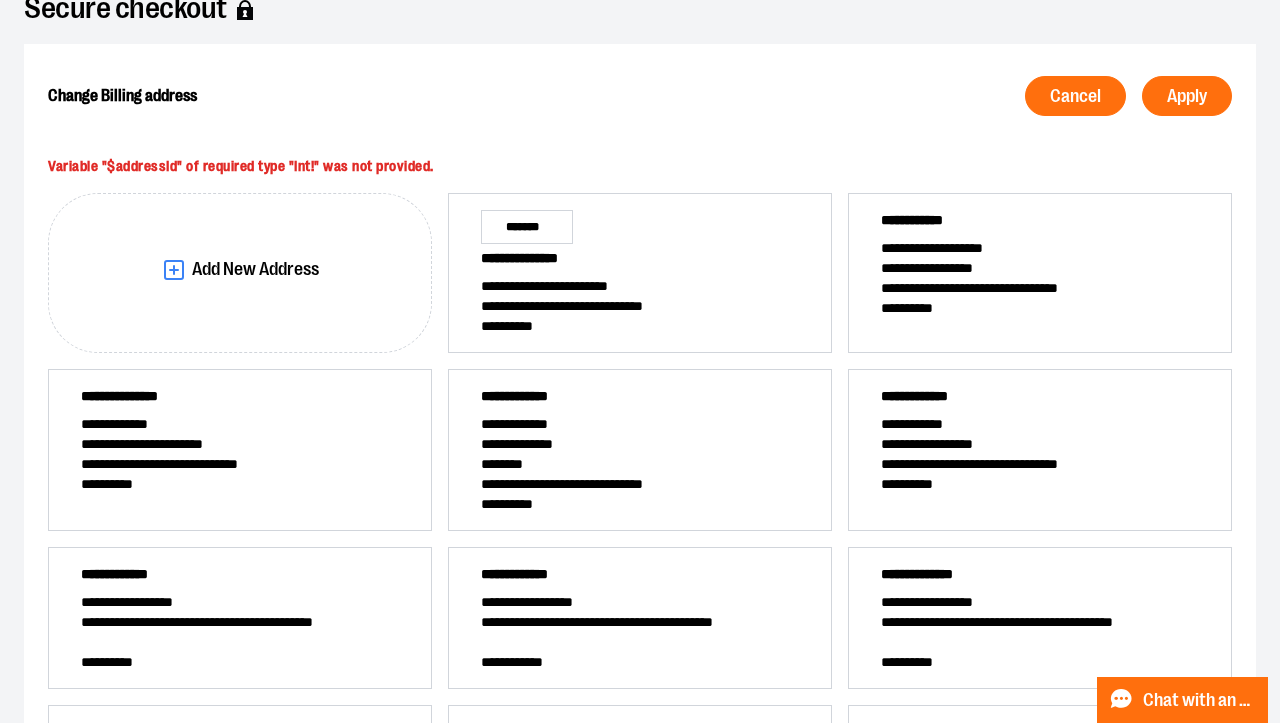 scroll, scrollTop: 120, scrollLeft: 0, axis: vertical 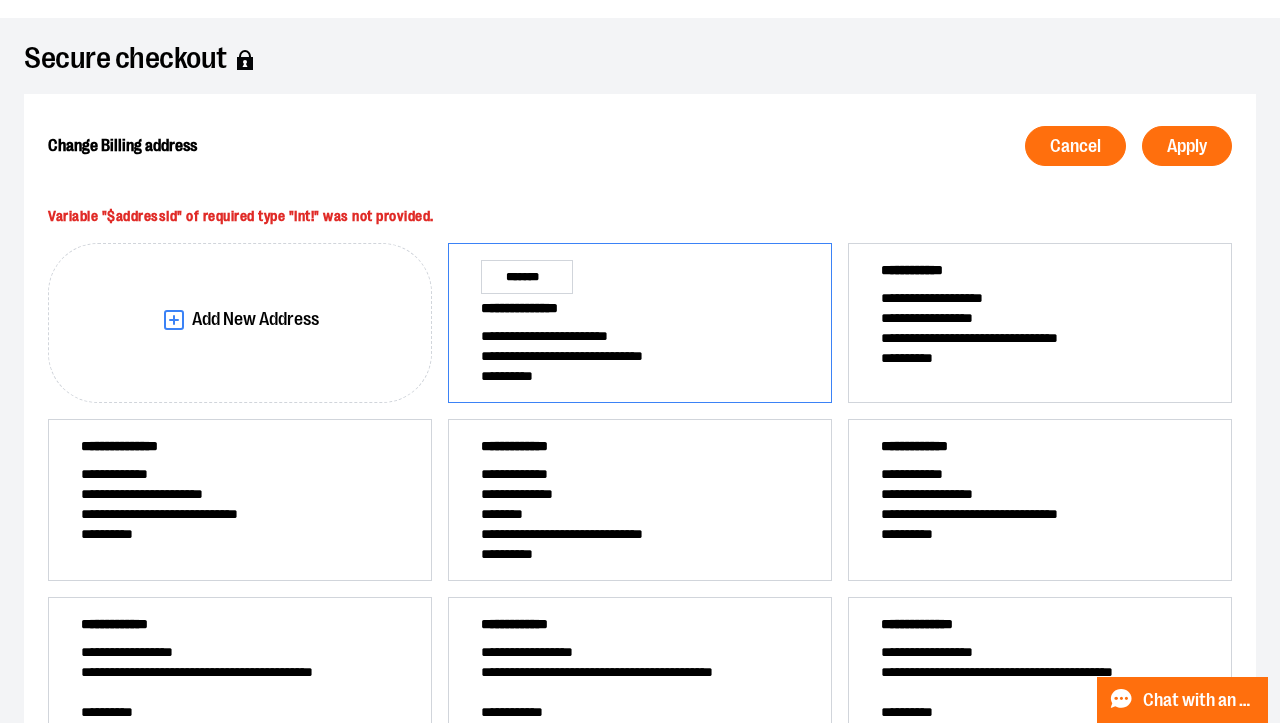 click on "**********" at bounding box center [640, 312] 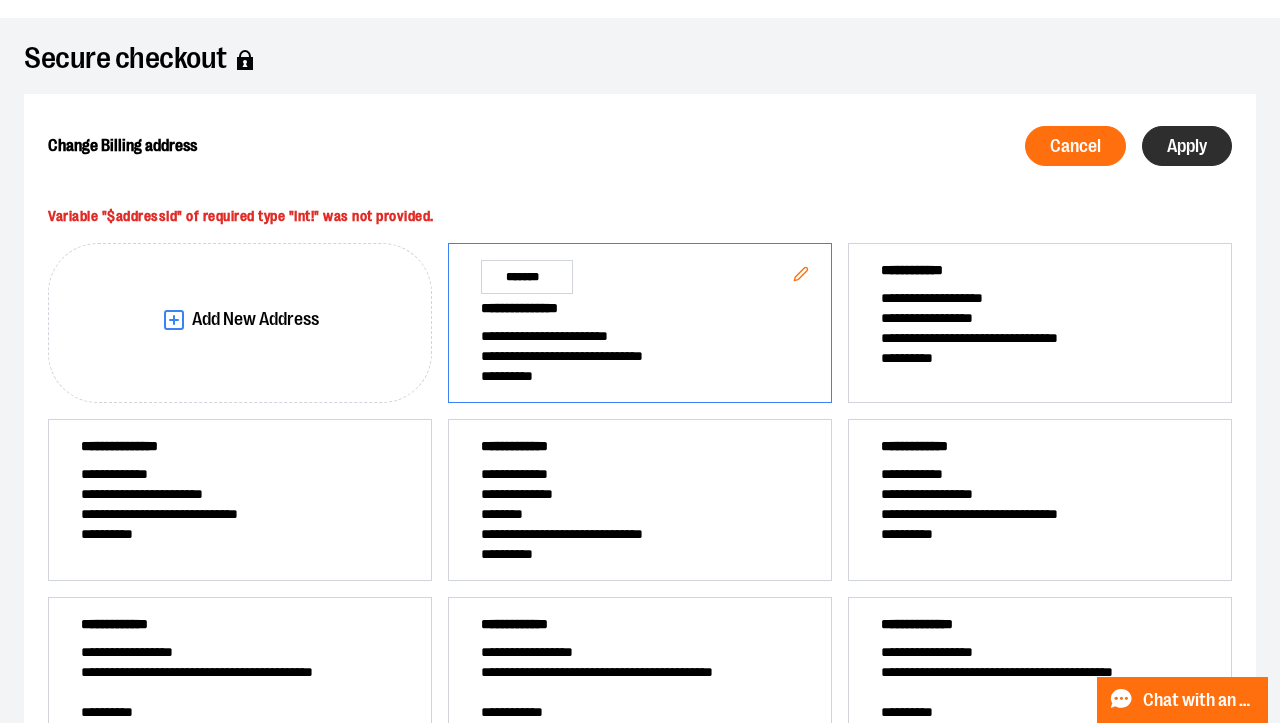click on "Apply" at bounding box center [1187, 146] 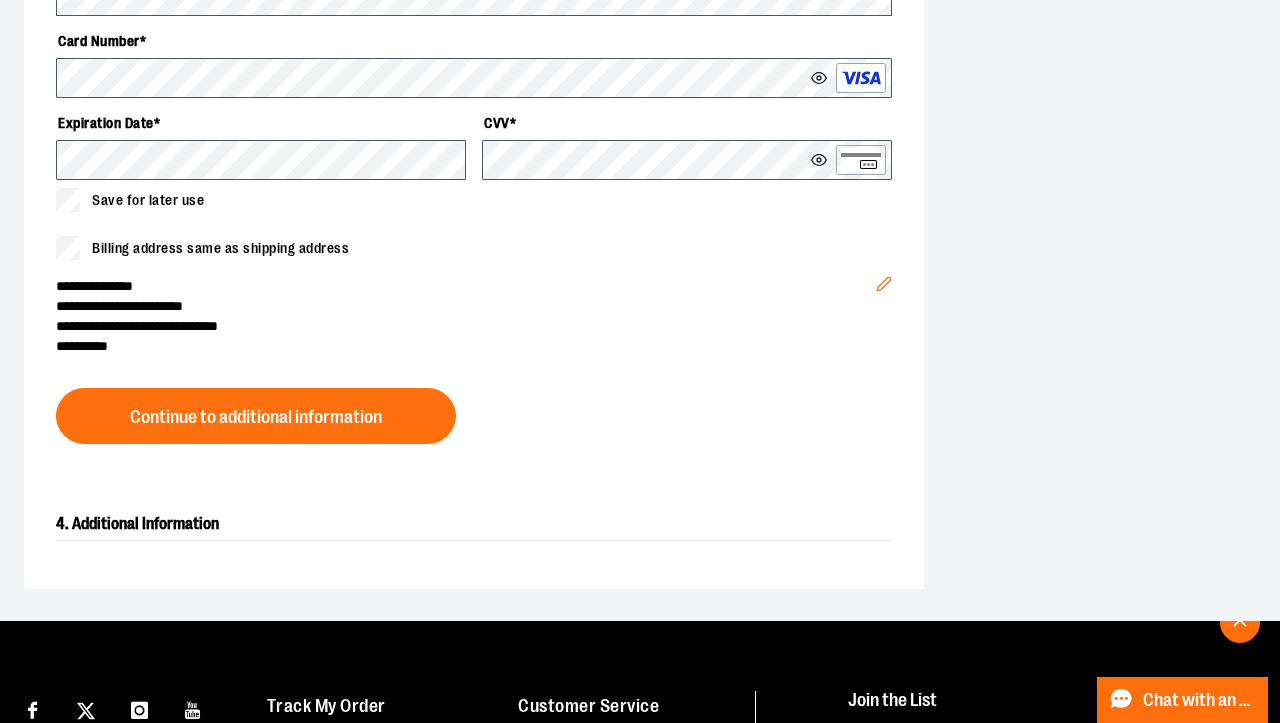 scroll, scrollTop: 948, scrollLeft: 0, axis: vertical 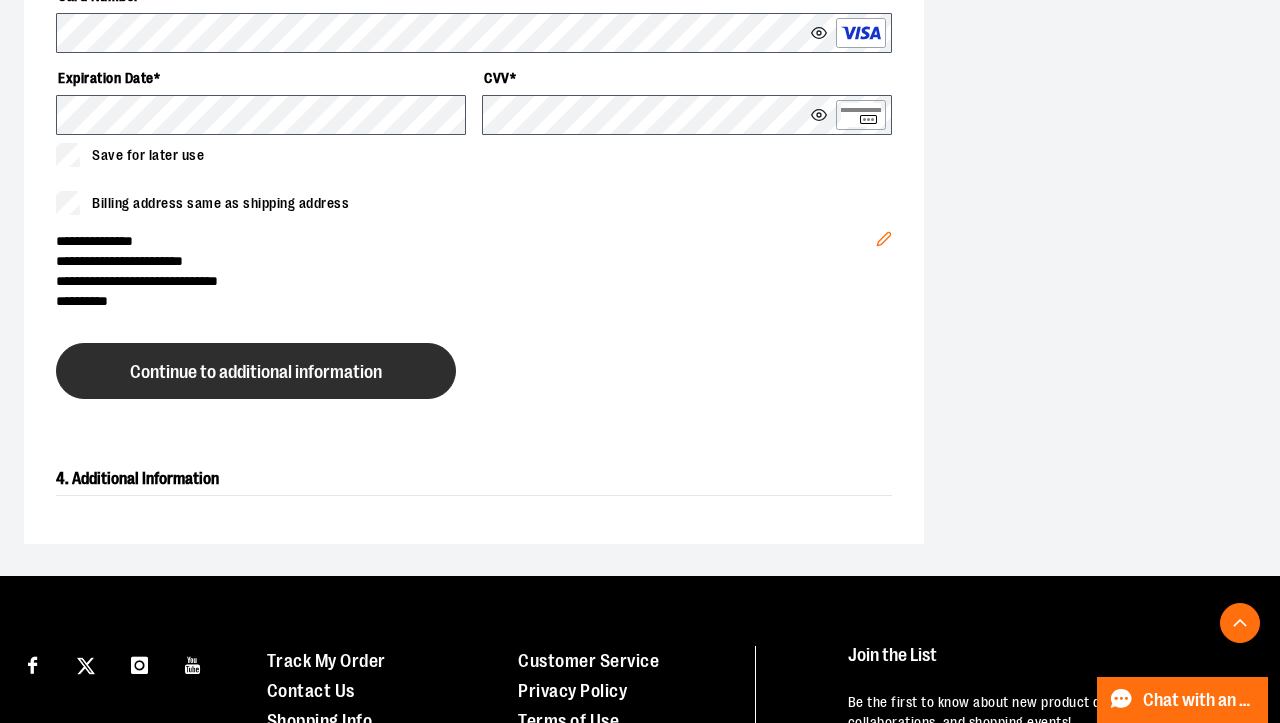 click on "Continue to additional information" at bounding box center (256, 371) 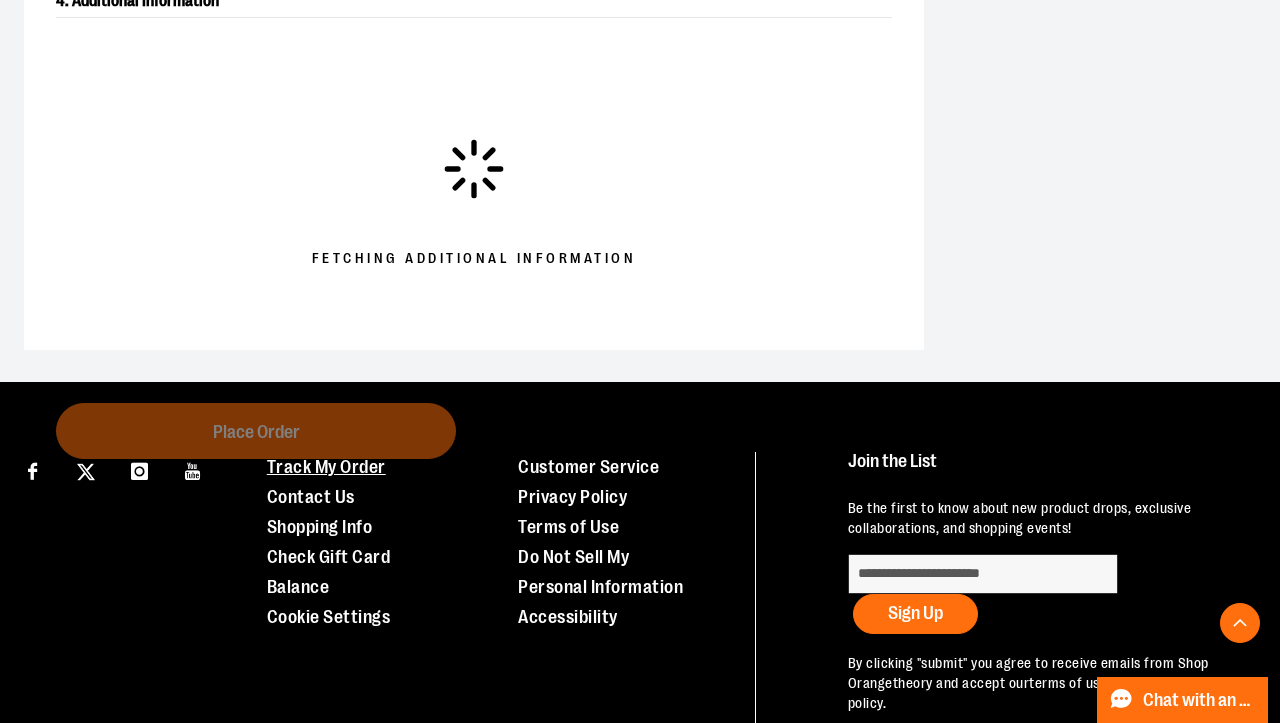 scroll, scrollTop: 784, scrollLeft: 0, axis: vertical 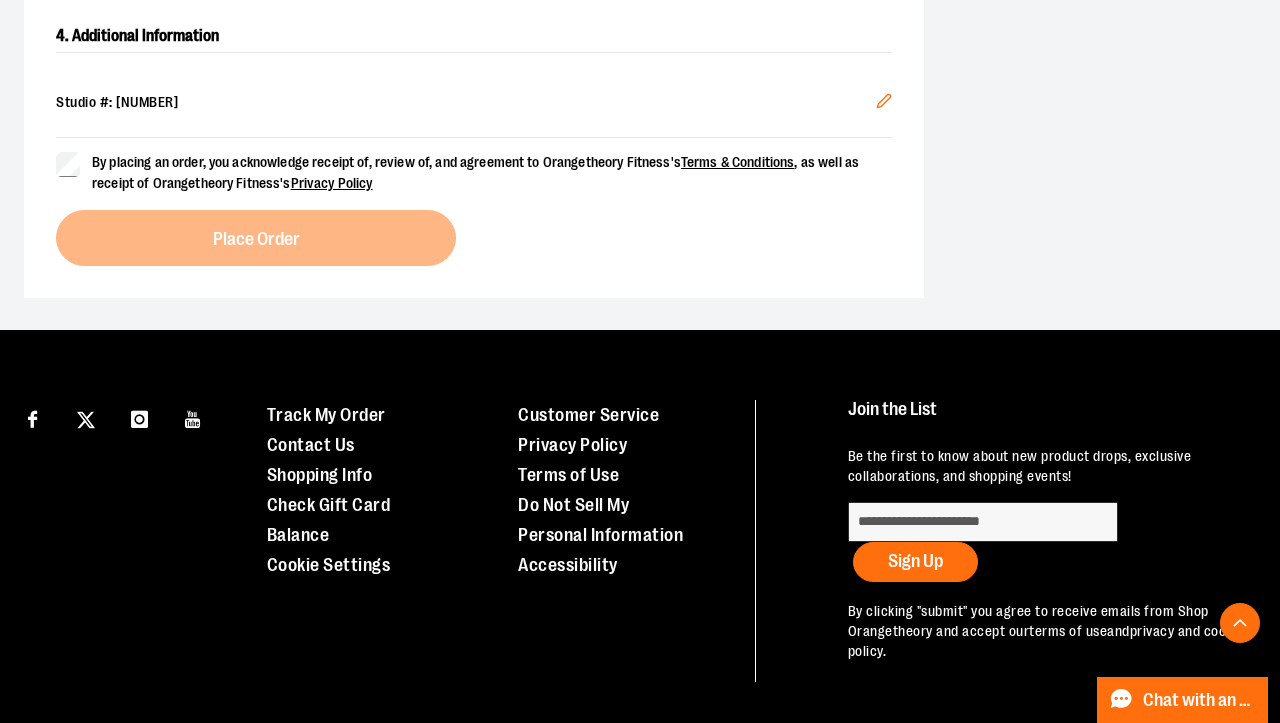 click on "By placing an order, you acknowledge receipt of, review of, and agreement to Orangetheory Fitness's  Terms & Conditions ,  as well as receipt of Orangetheory Fitness's  Privacy Policy" at bounding box center [474, 173] 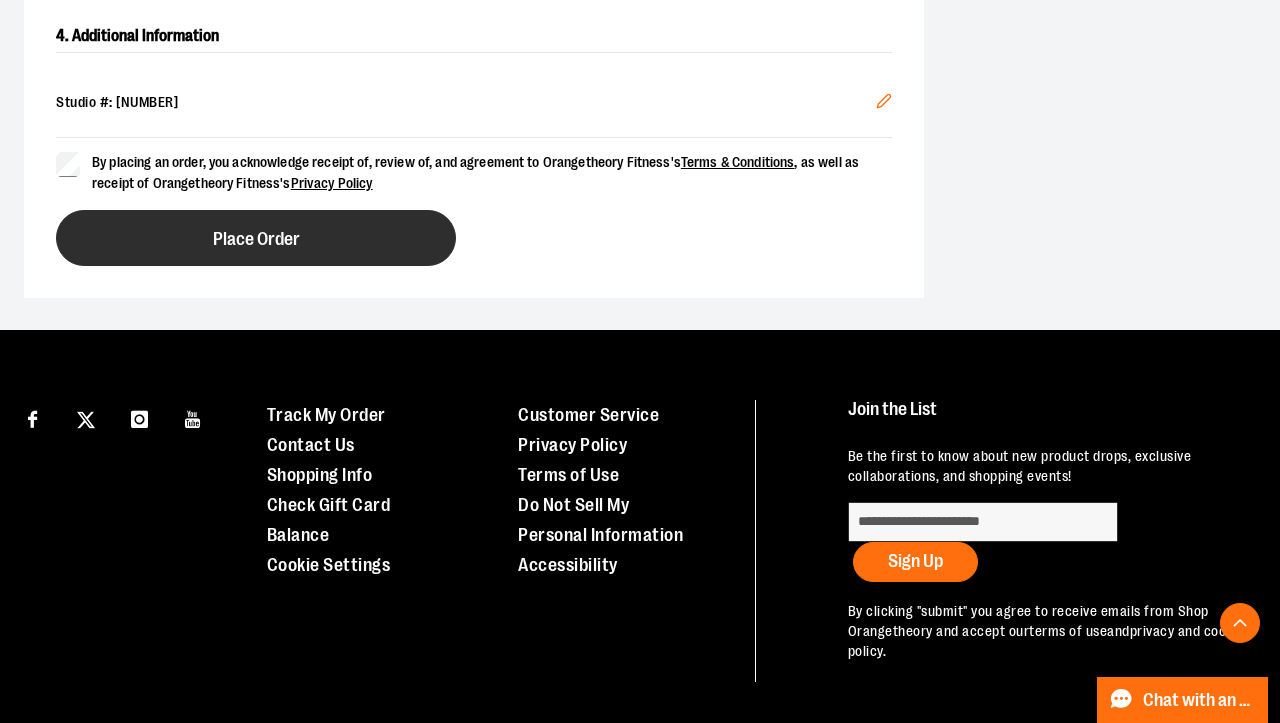 click on "Place Order" at bounding box center [256, 238] 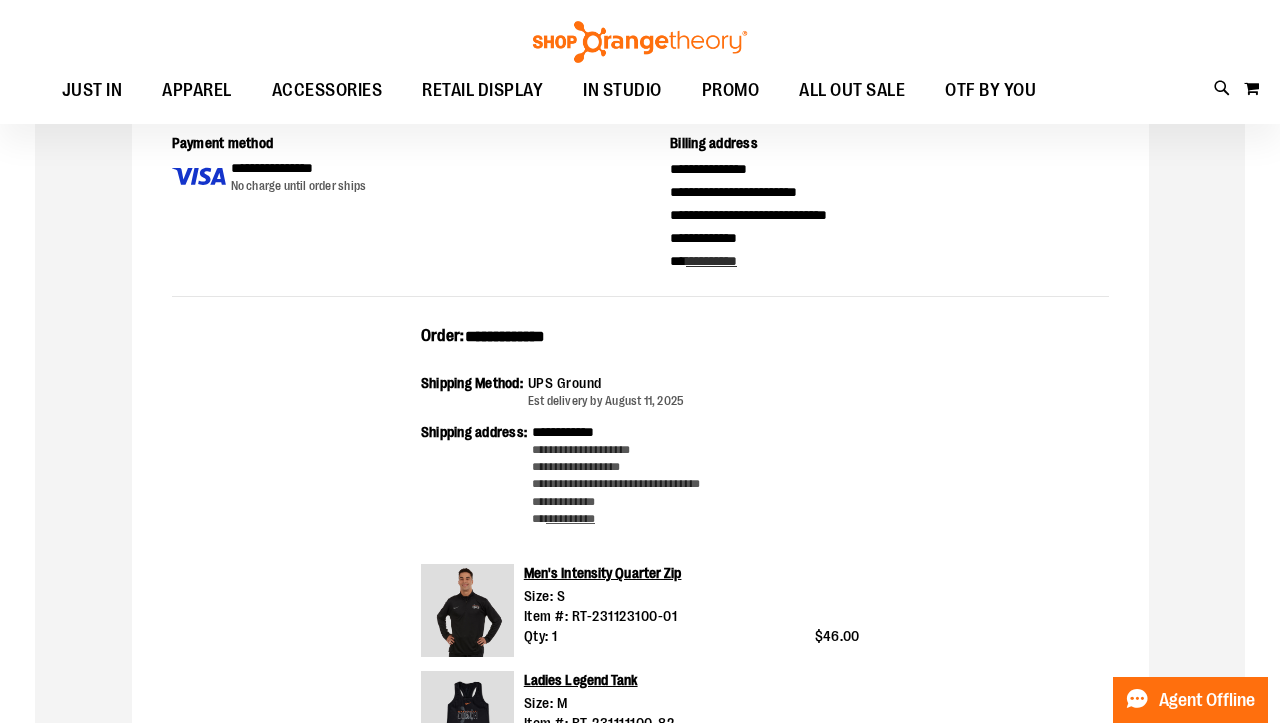 scroll, scrollTop: 344, scrollLeft: 0, axis: vertical 